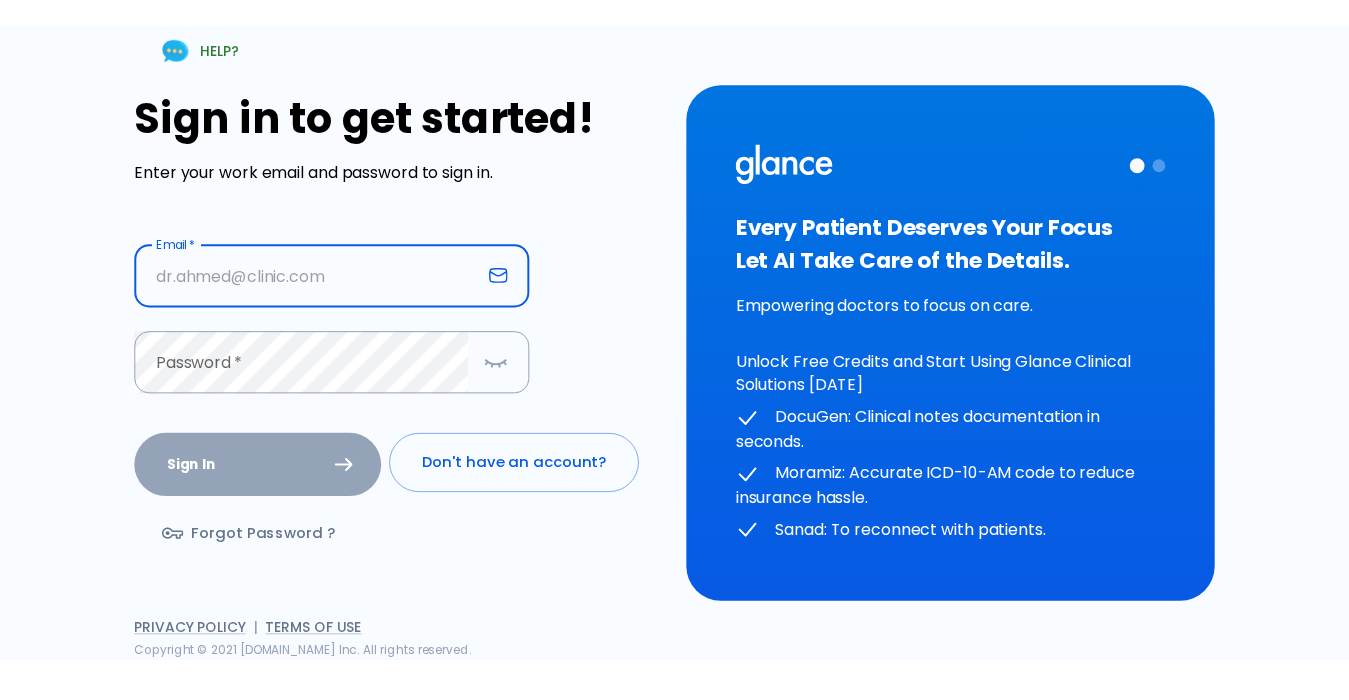 scroll, scrollTop: 0, scrollLeft: 0, axis: both 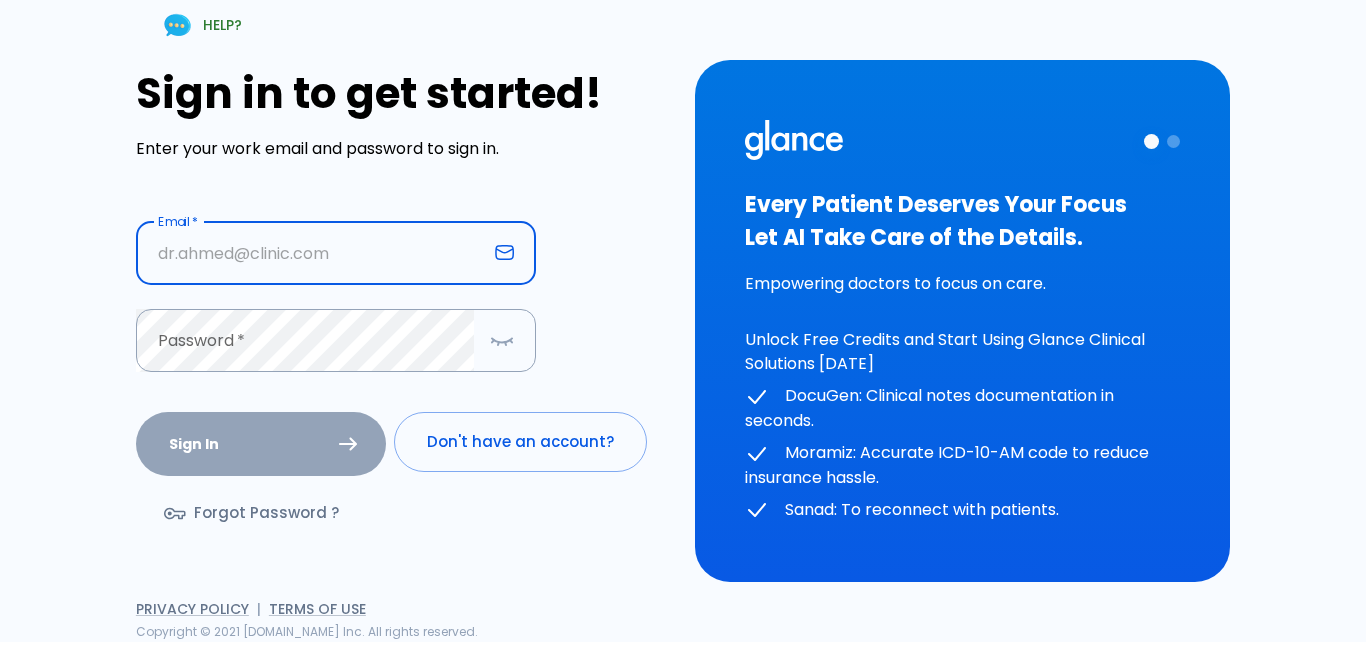 click at bounding box center [311, 253] 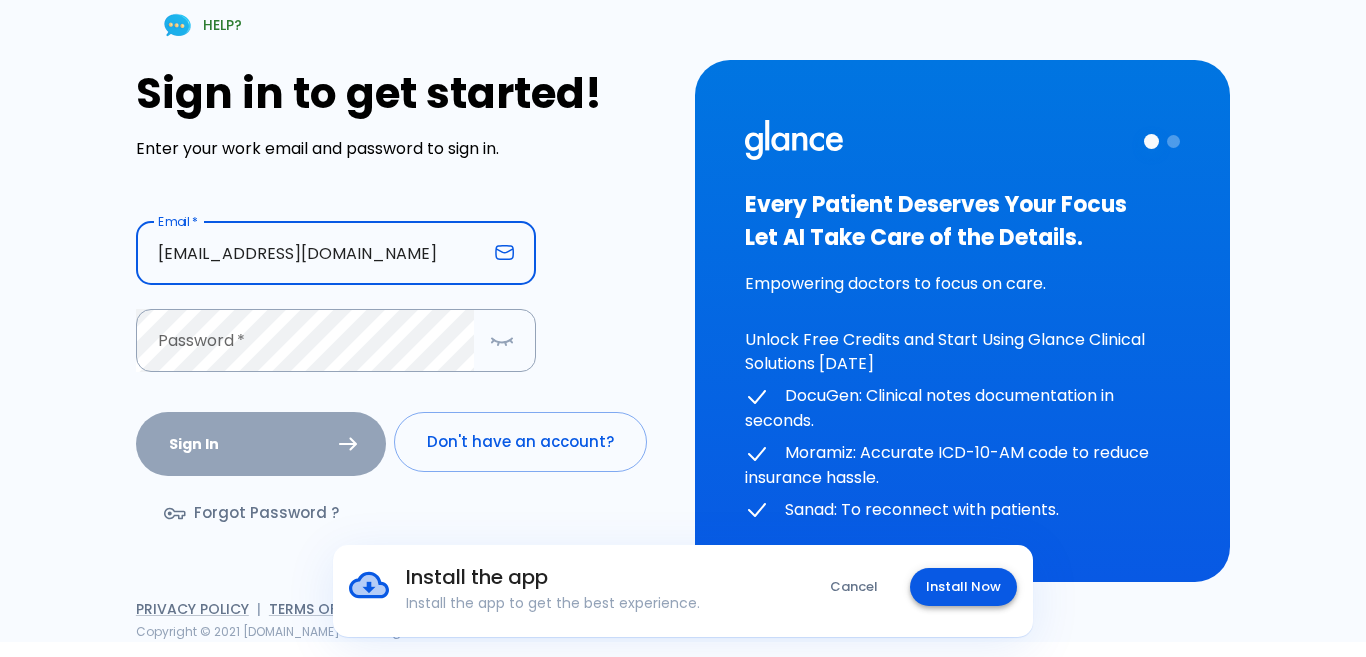 type on "[EMAIL_ADDRESS][DOMAIN_NAME]" 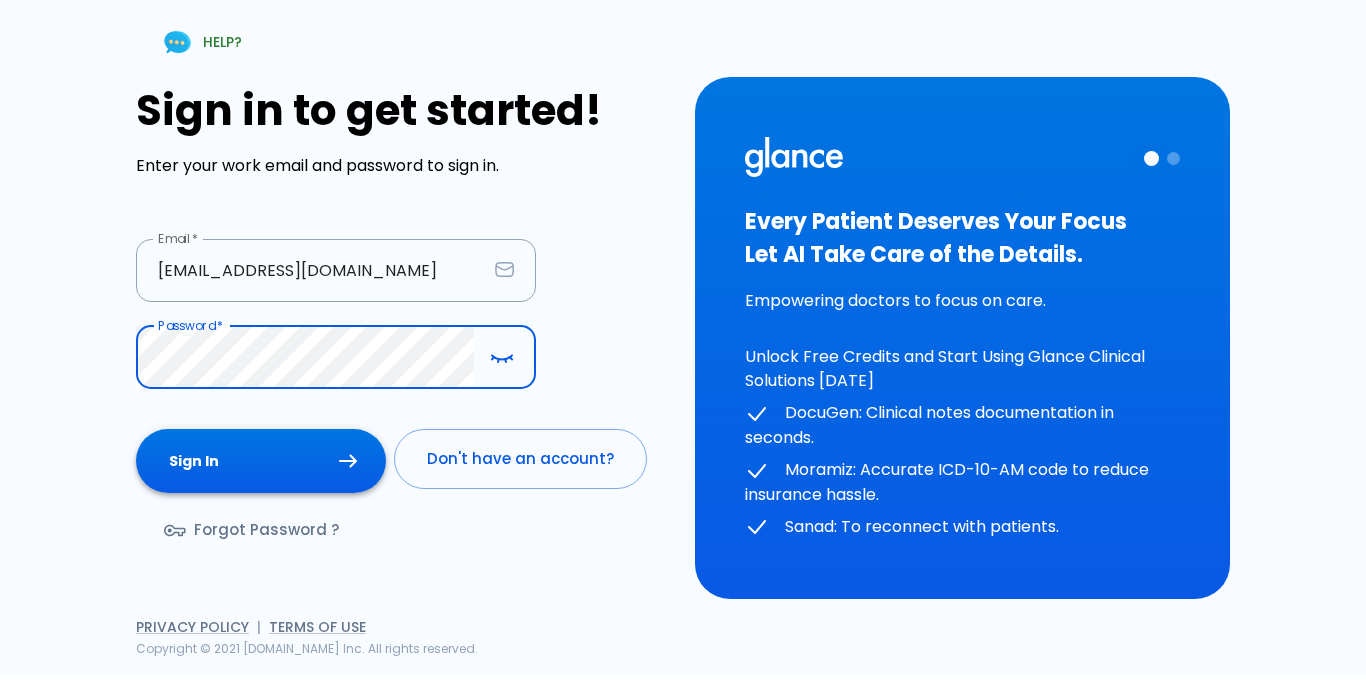 click on "Sign In" at bounding box center (261, 461) 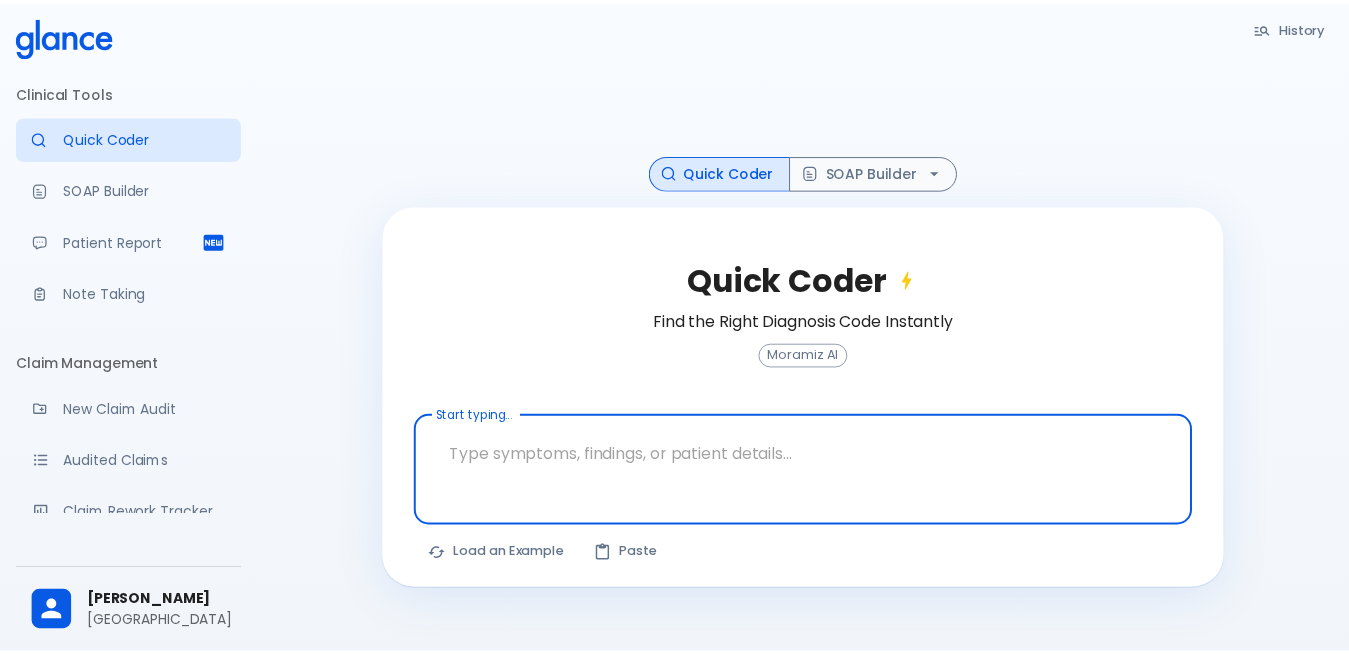 scroll, scrollTop: 0, scrollLeft: 0, axis: both 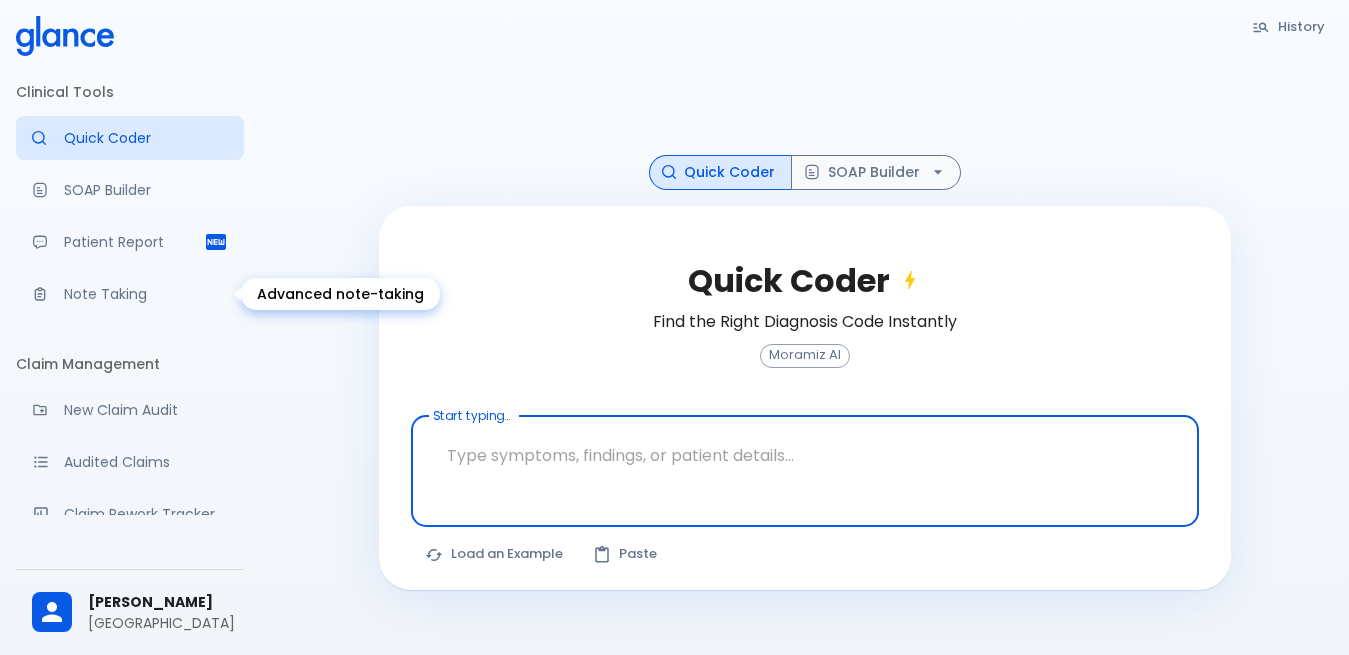 click on "Note Taking" at bounding box center (146, 294) 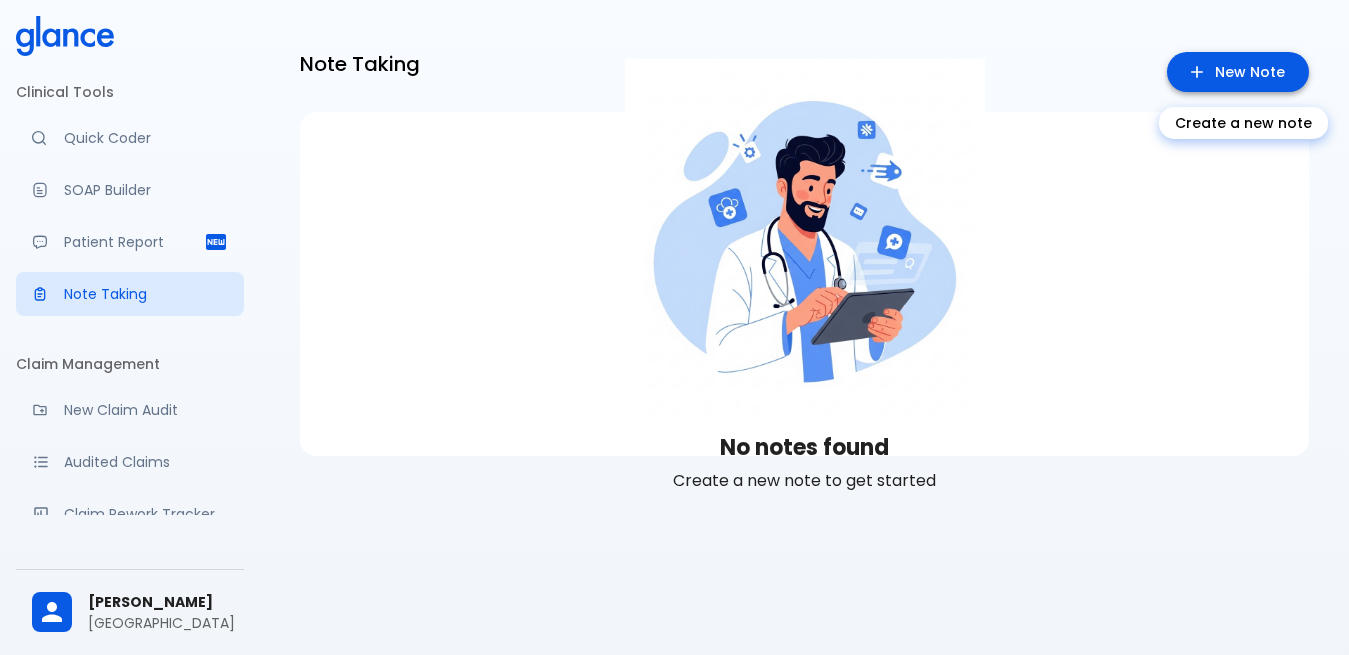 click on "New Note" at bounding box center [1238, 72] 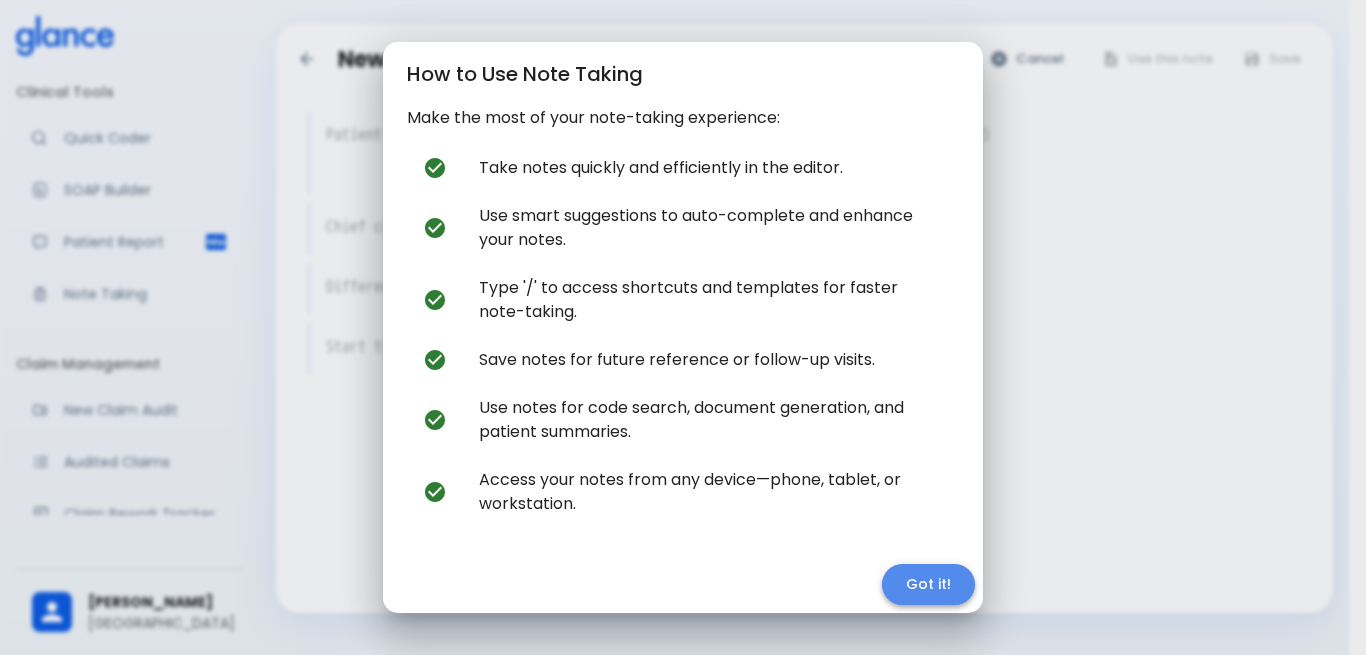 click on "Got it!" at bounding box center [928, 584] 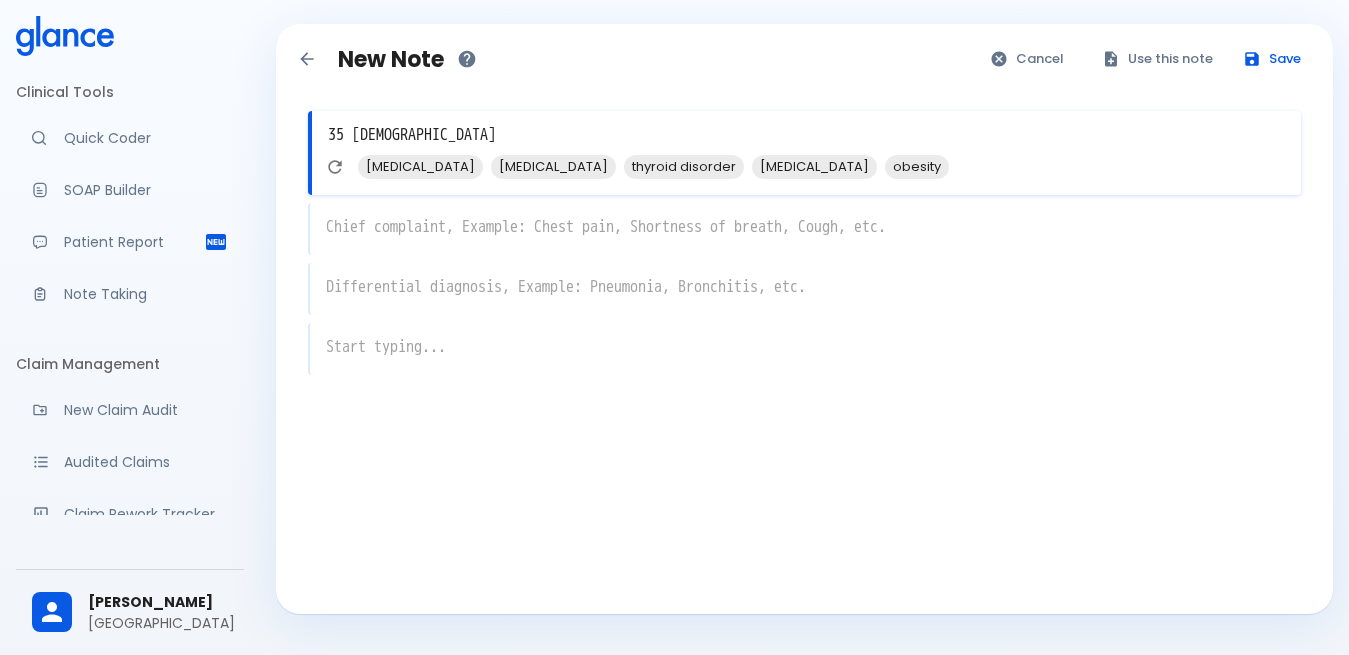 type on "35 [DEMOGRAPHIC_DATA]" 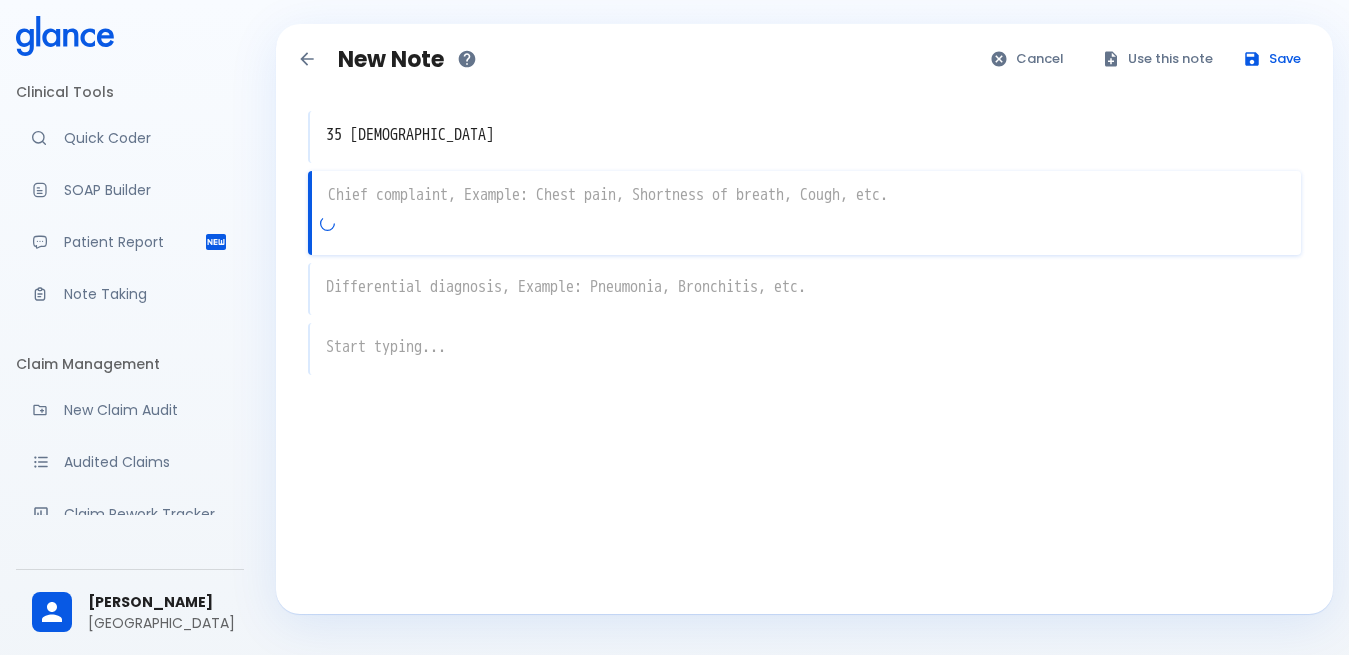 click on "x" at bounding box center [804, 213] 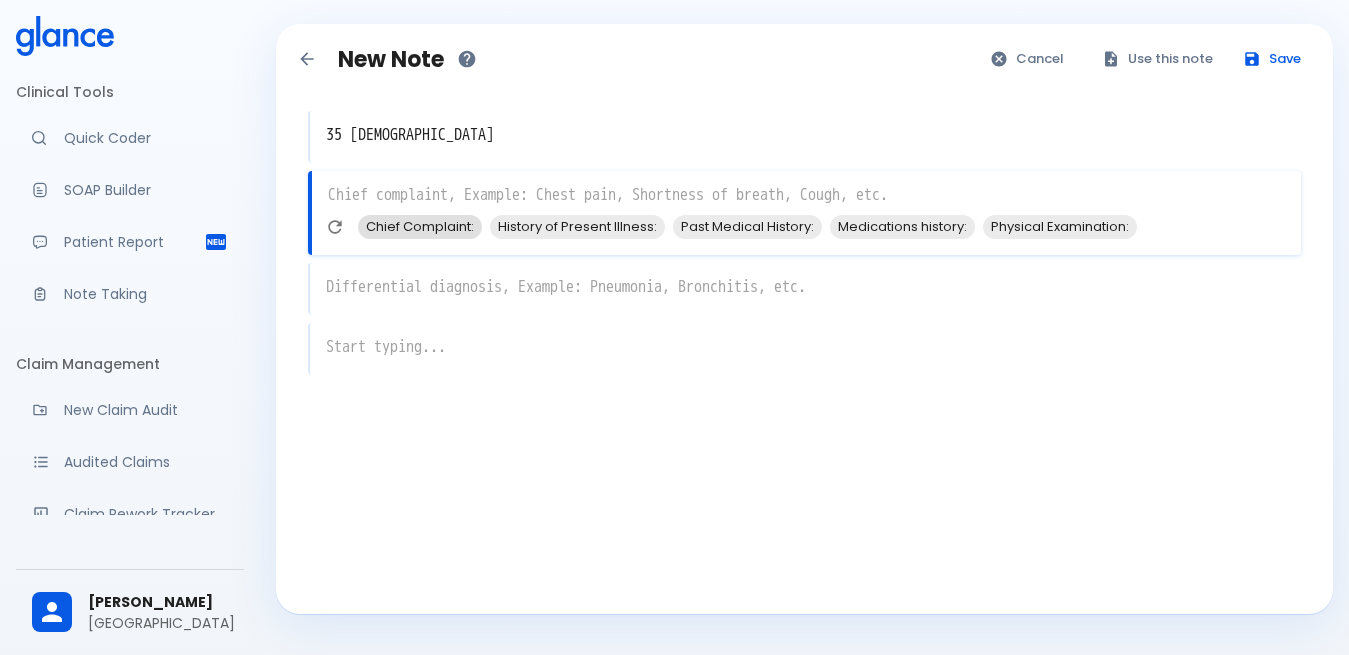 click on "Chief Complaint:" at bounding box center [420, 226] 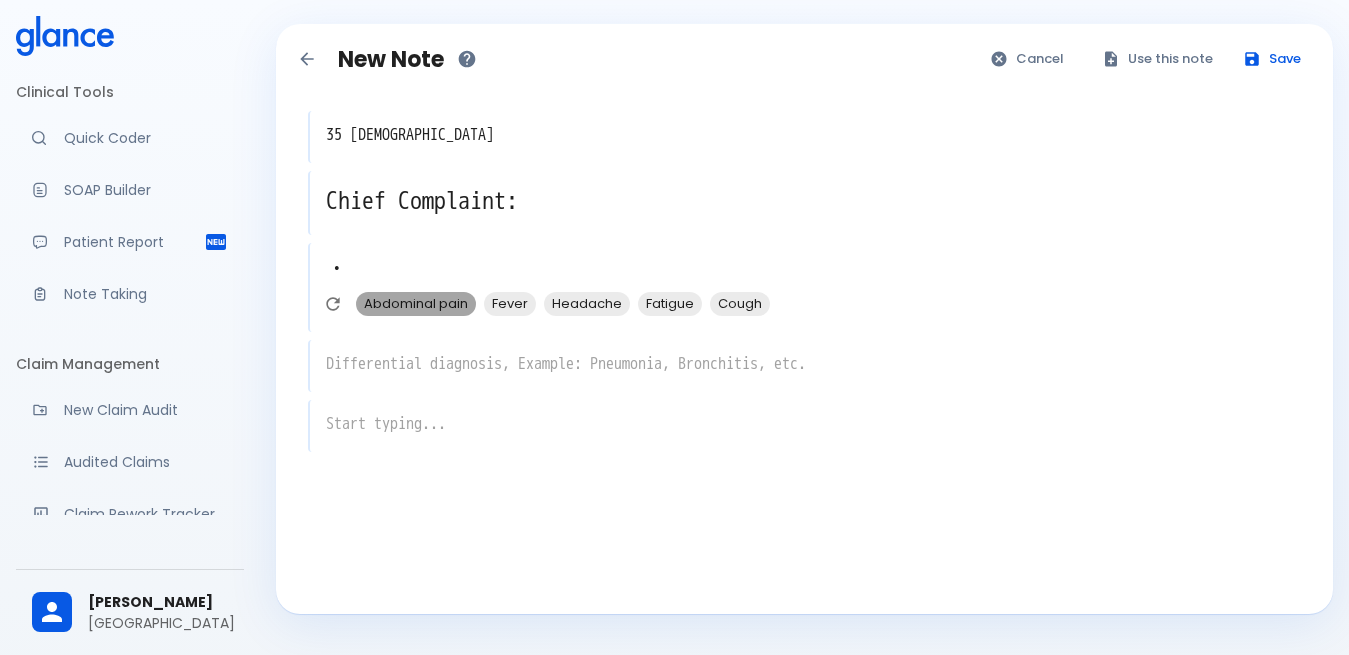 click on "Abdominal pain" at bounding box center (416, 303) 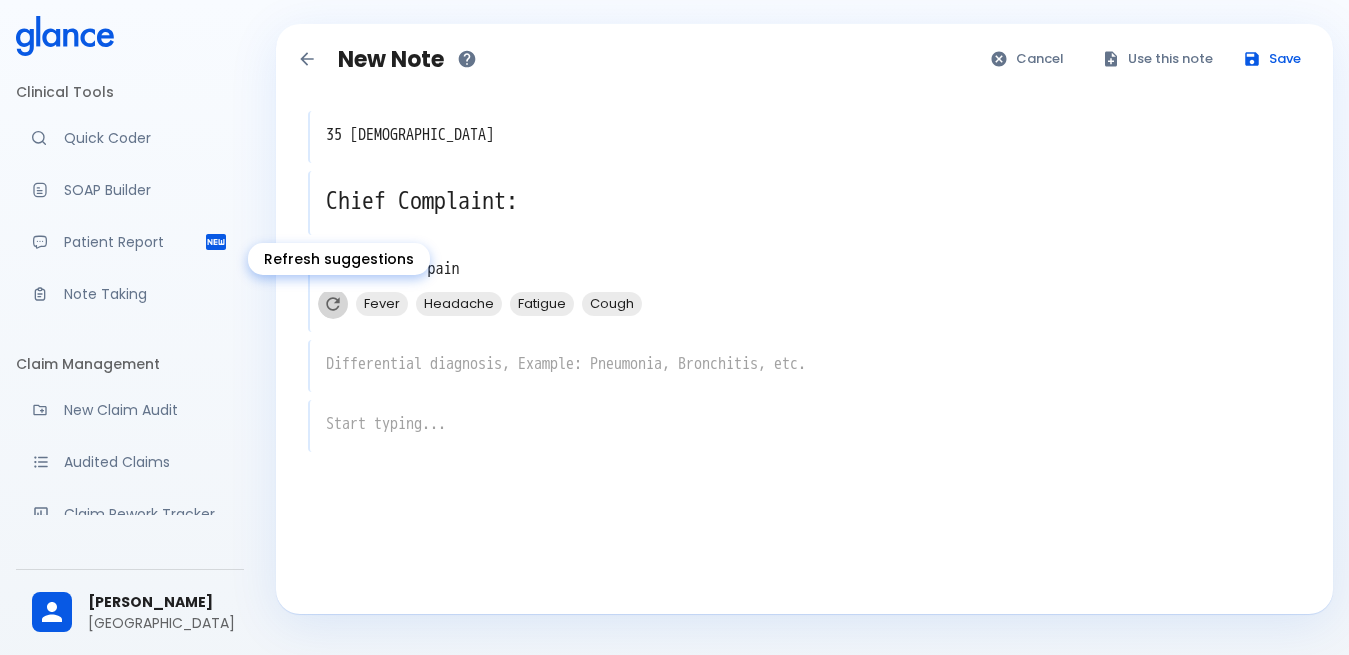 click 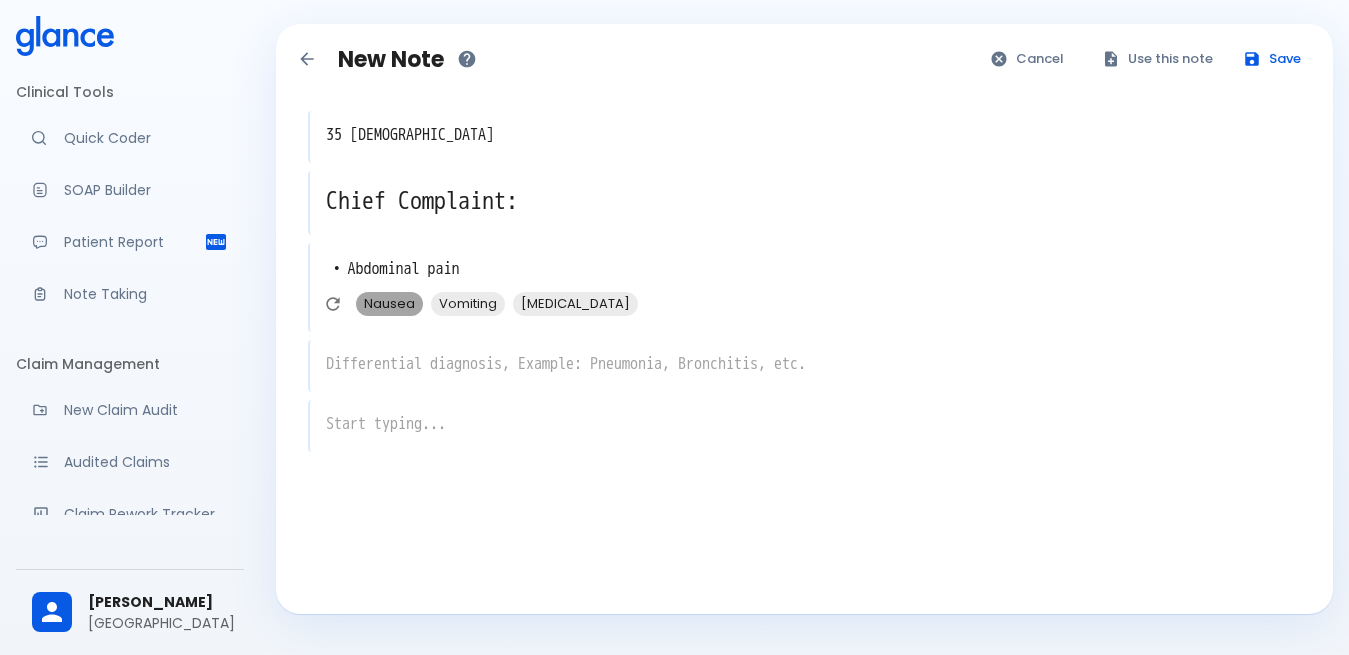 click on "Nausea" at bounding box center [389, 303] 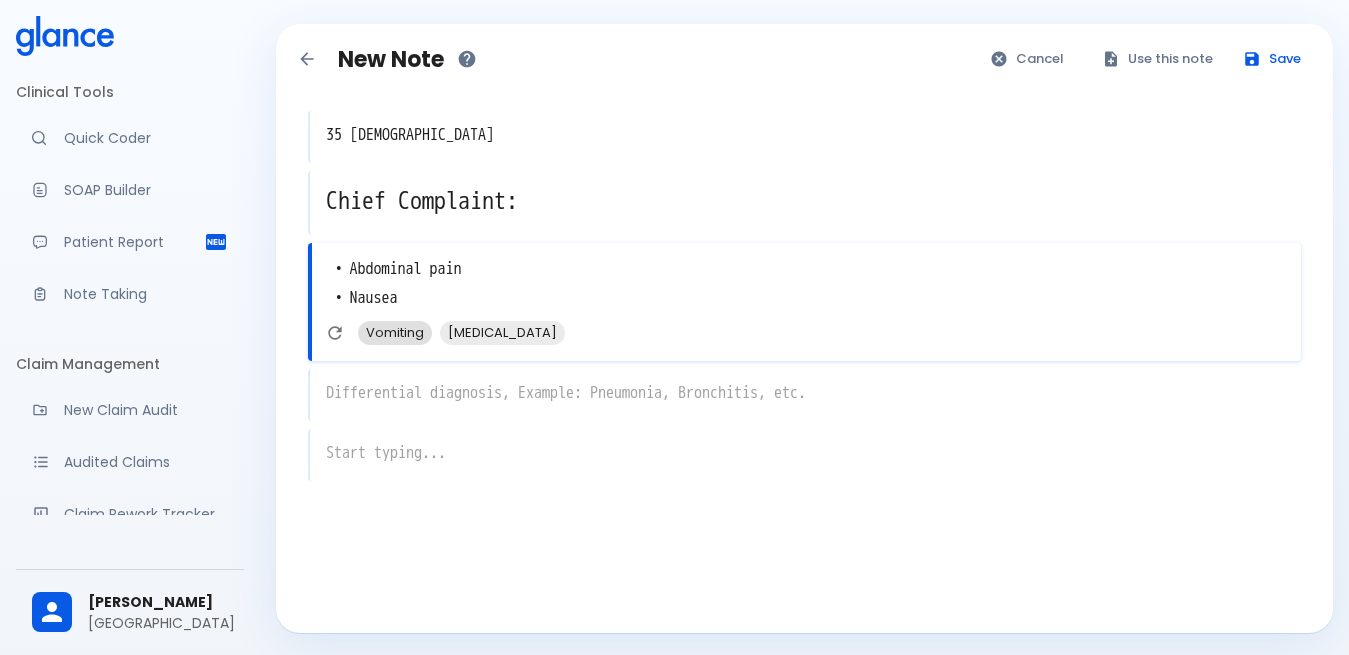 click on "Vomiting" at bounding box center (395, 332) 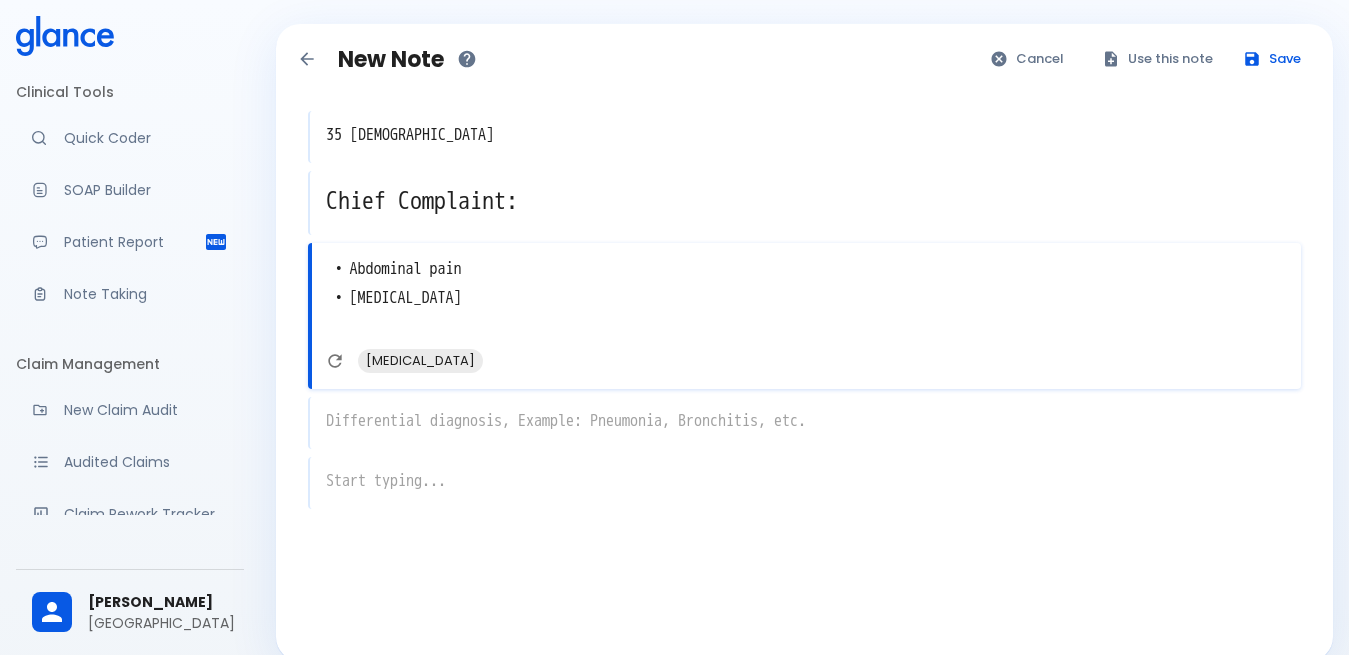 click on "x" at bounding box center (804, 423) 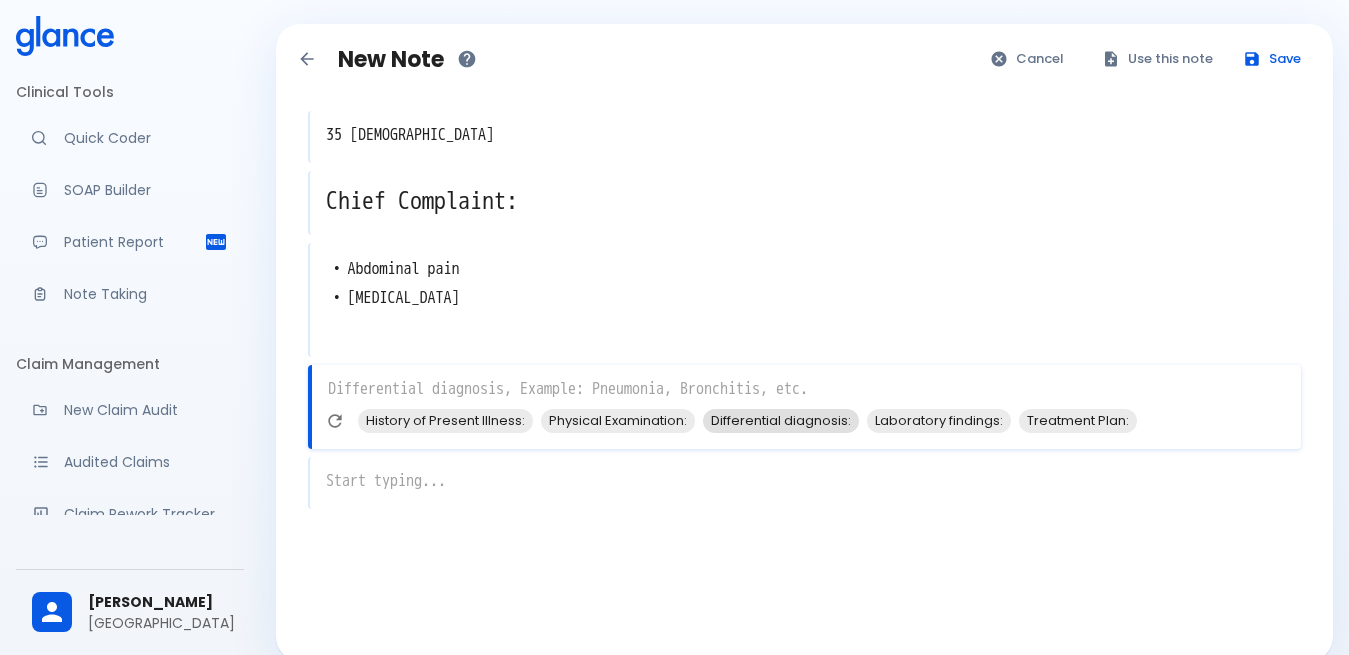 click on "Differential diagnosis:" at bounding box center (781, 420) 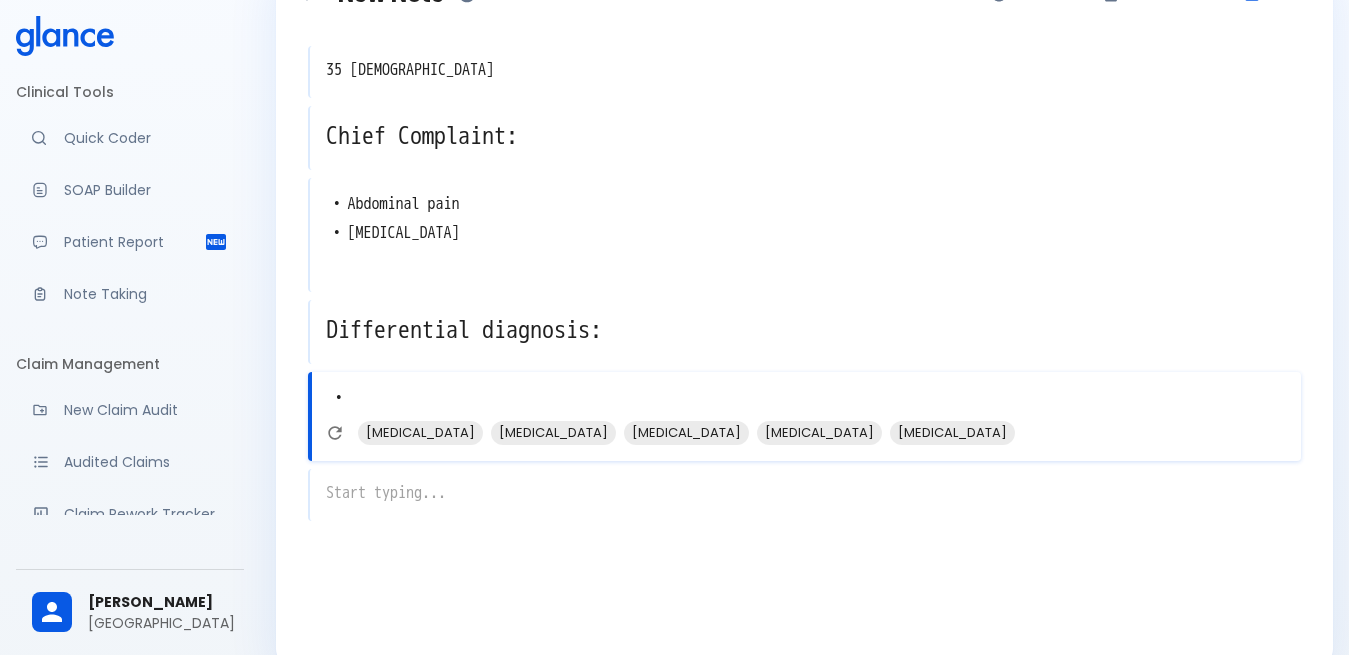 scroll, scrollTop: 100, scrollLeft: 0, axis: vertical 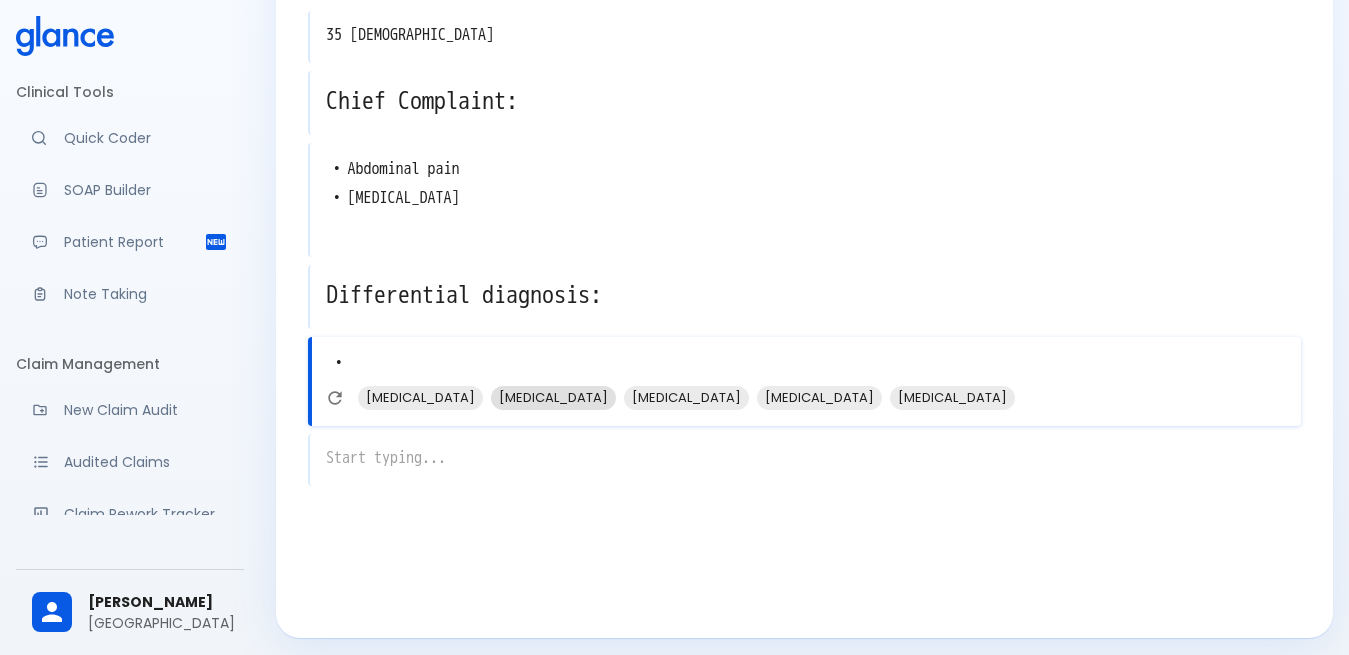 click on "[MEDICAL_DATA]" at bounding box center (553, 397) 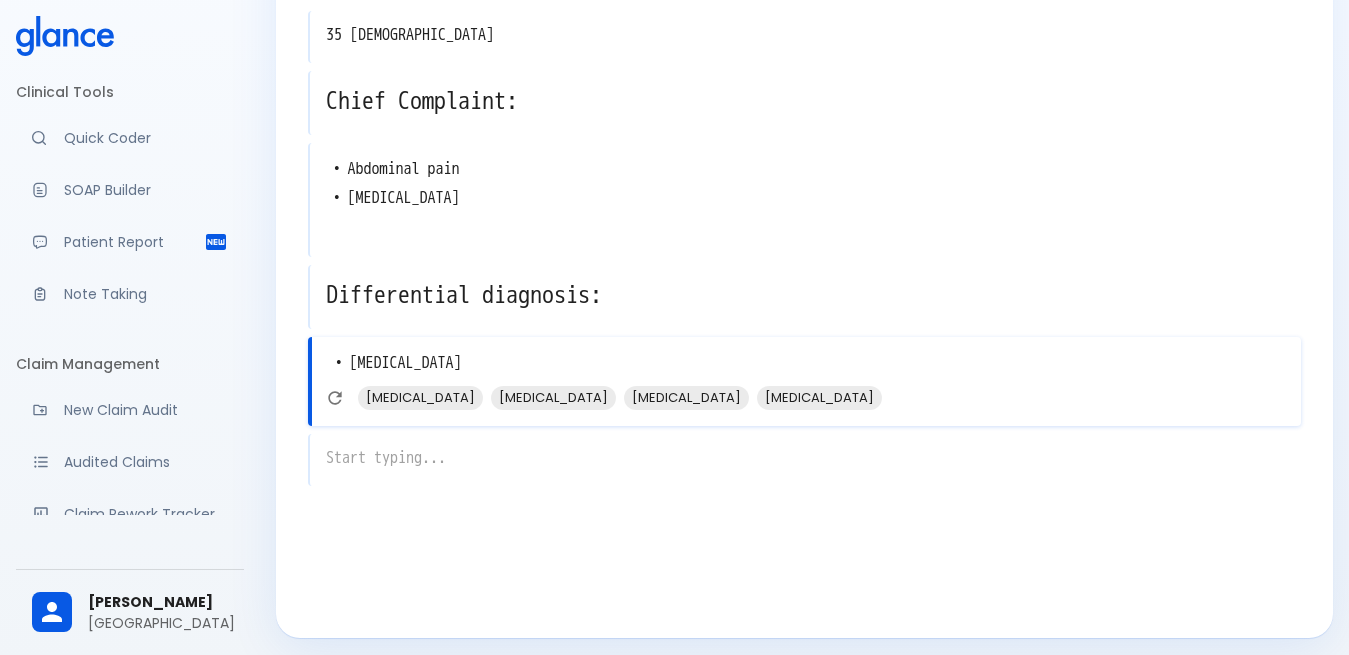 click on "x" at bounding box center [804, 460] 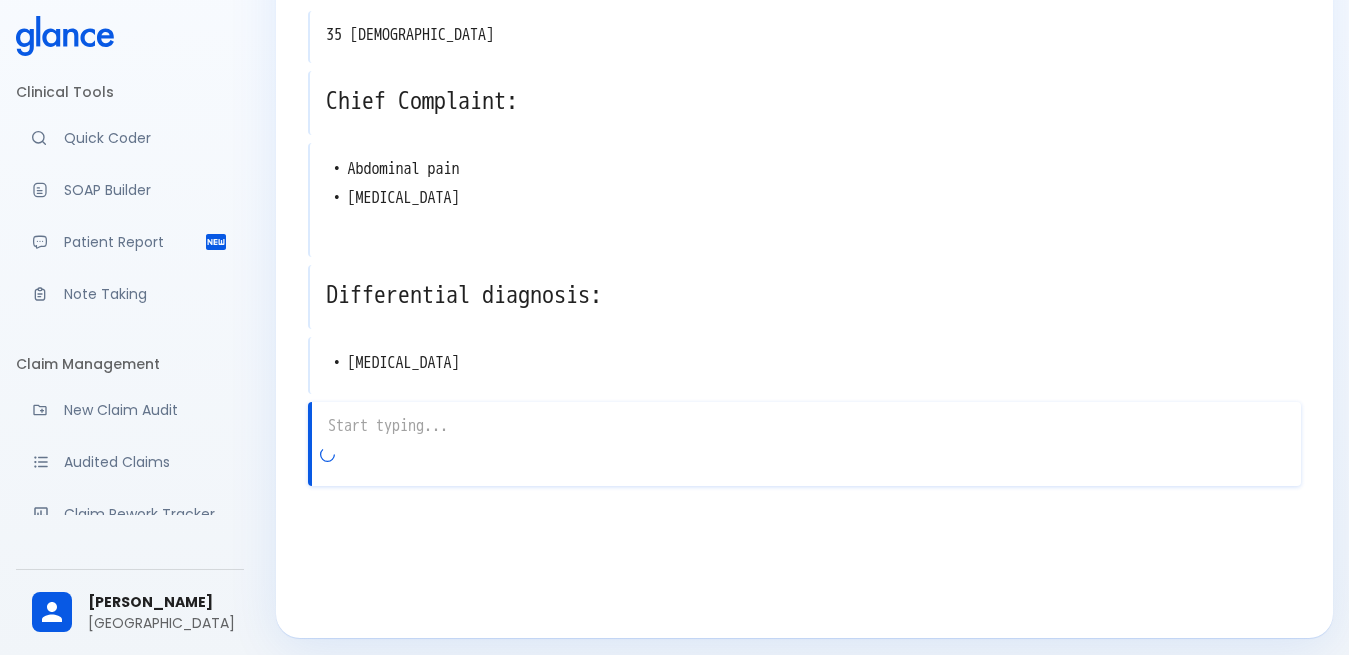 scroll, scrollTop: 107, scrollLeft: 0, axis: vertical 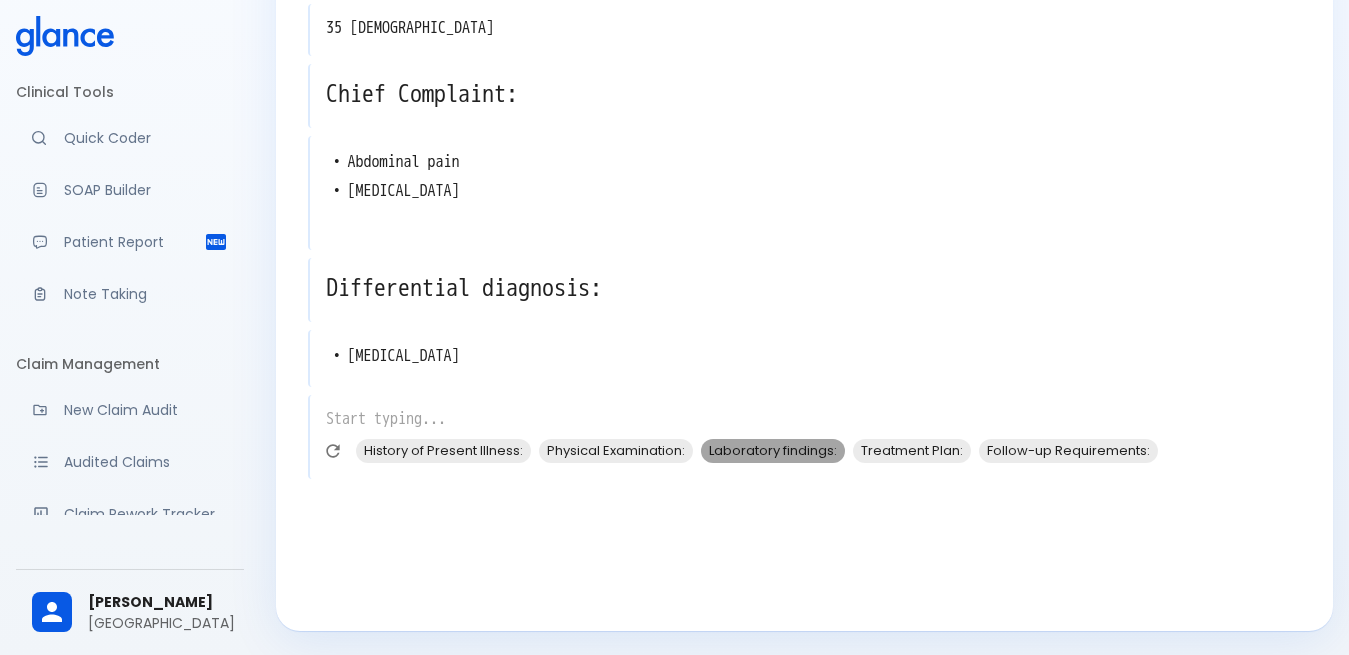 click on "Laboratory findings:" at bounding box center [773, 450] 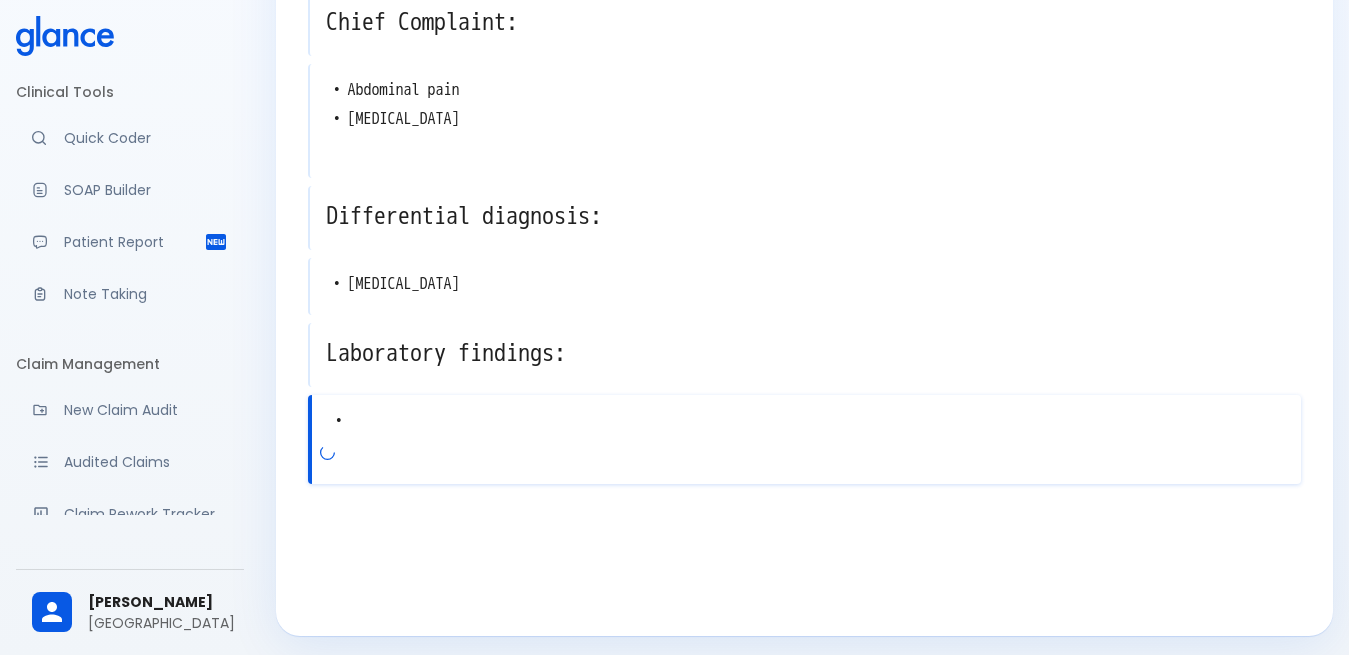 scroll, scrollTop: 184, scrollLeft: 0, axis: vertical 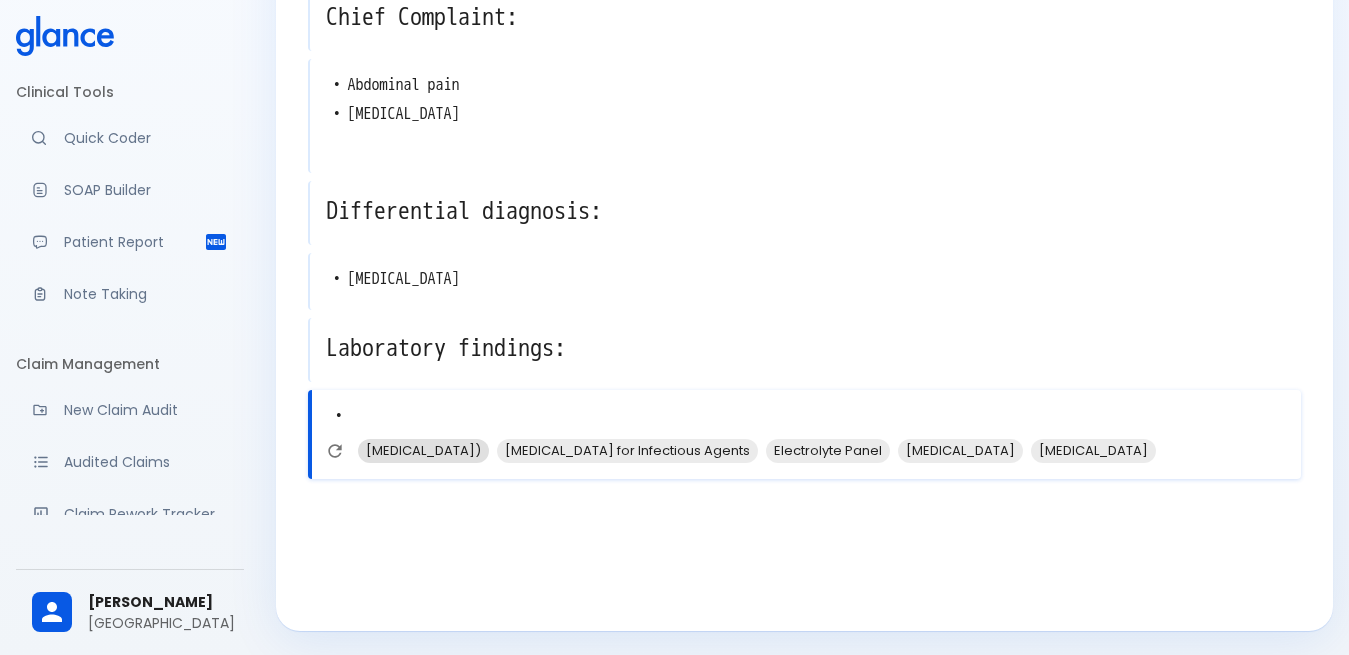 click on "[MEDICAL_DATA])" at bounding box center [423, 450] 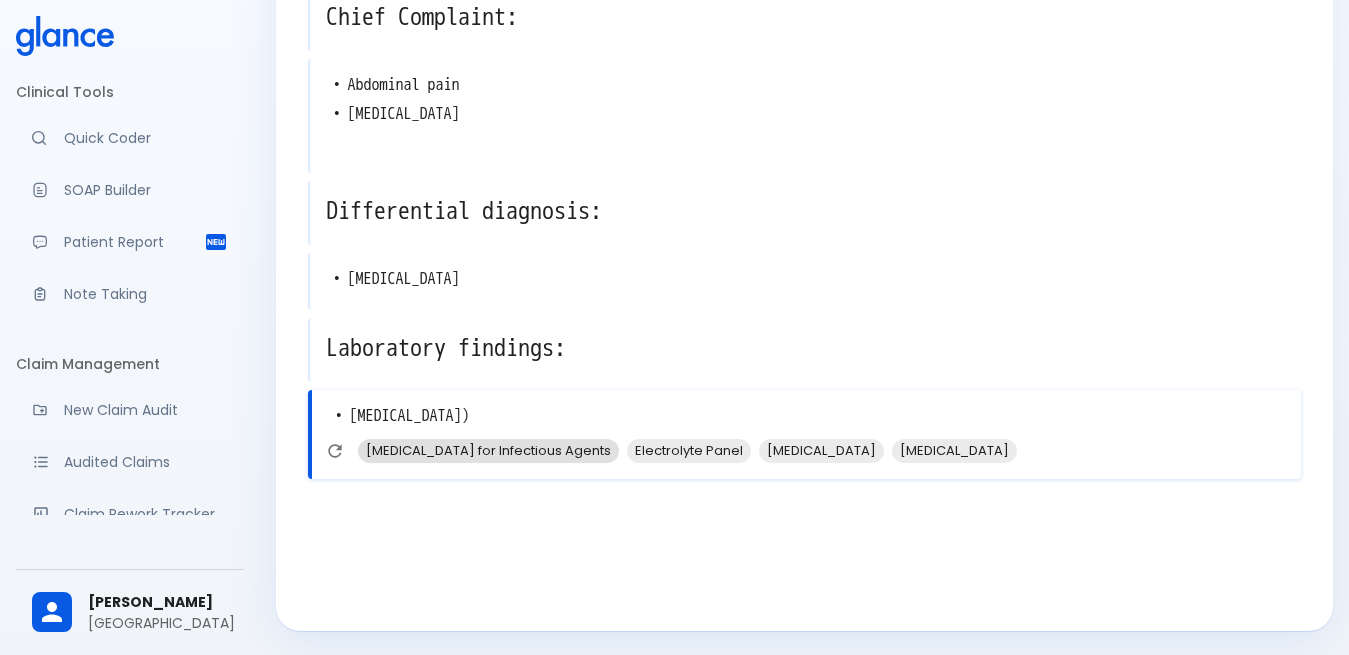 click on "[MEDICAL_DATA] for Infectious Agents" at bounding box center [488, 450] 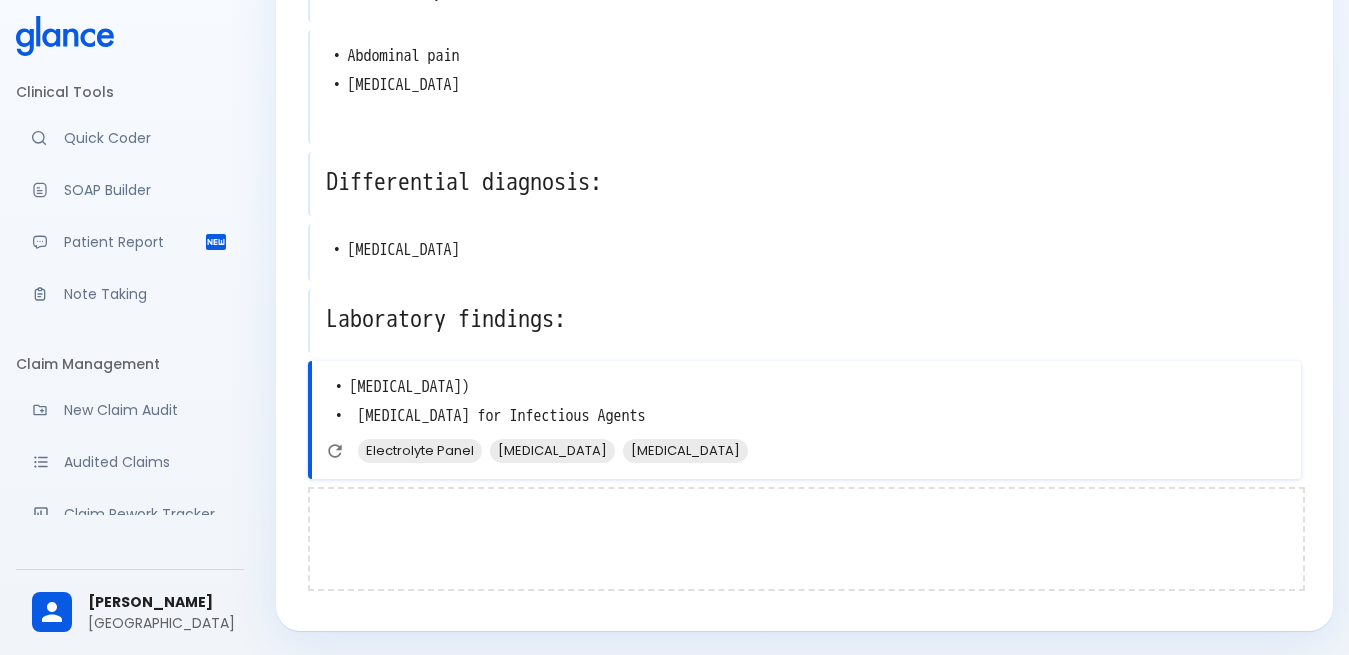 click at bounding box center [806, 539] 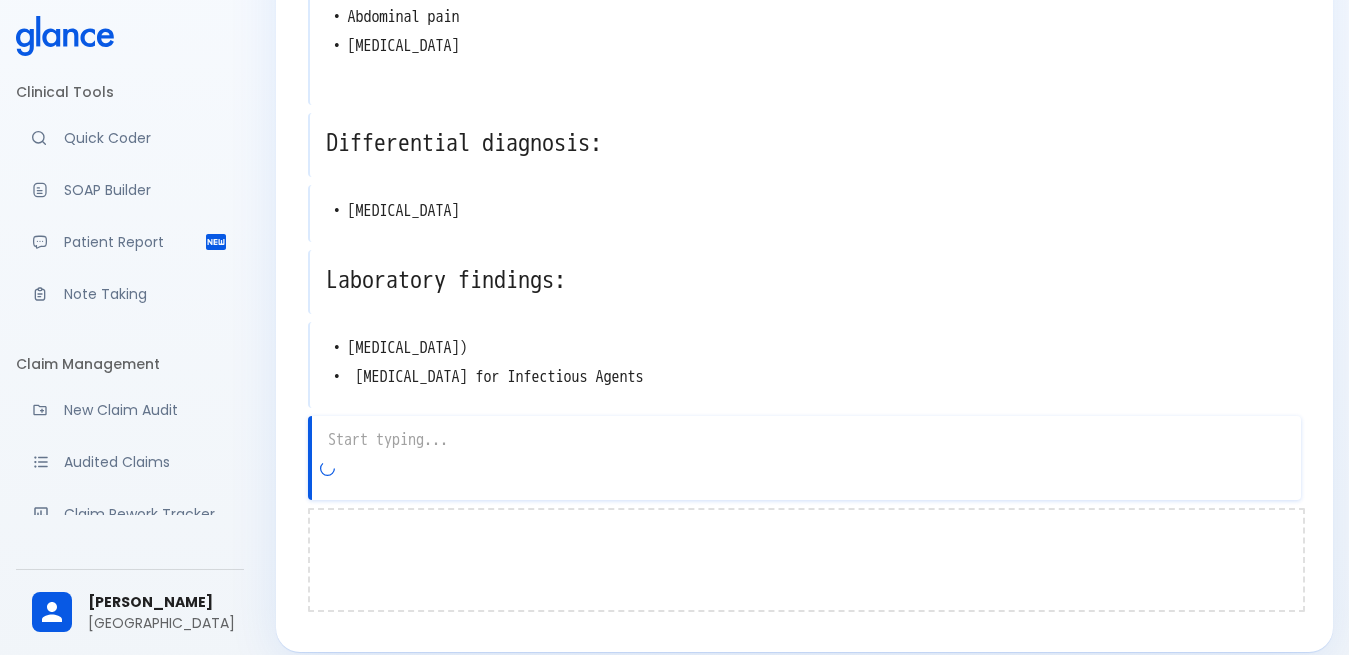 scroll, scrollTop: 273, scrollLeft: 0, axis: vertical 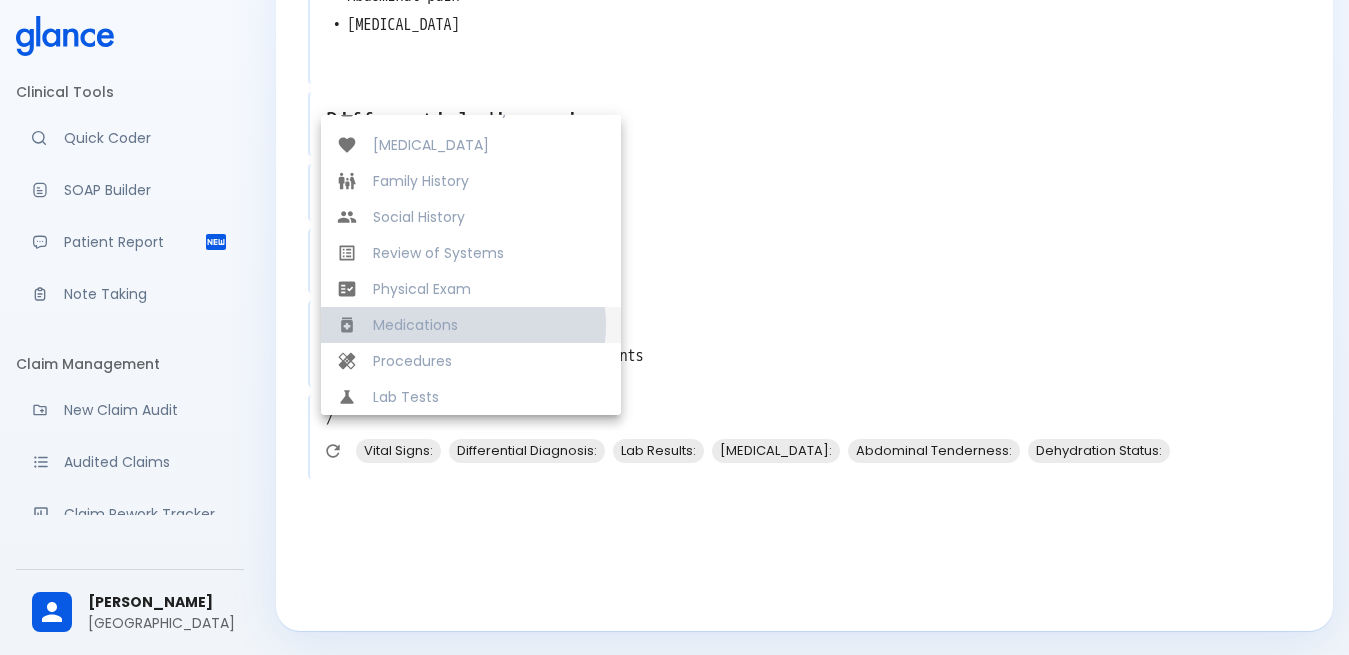 click on "Medications" at bounding box center [489, 325] 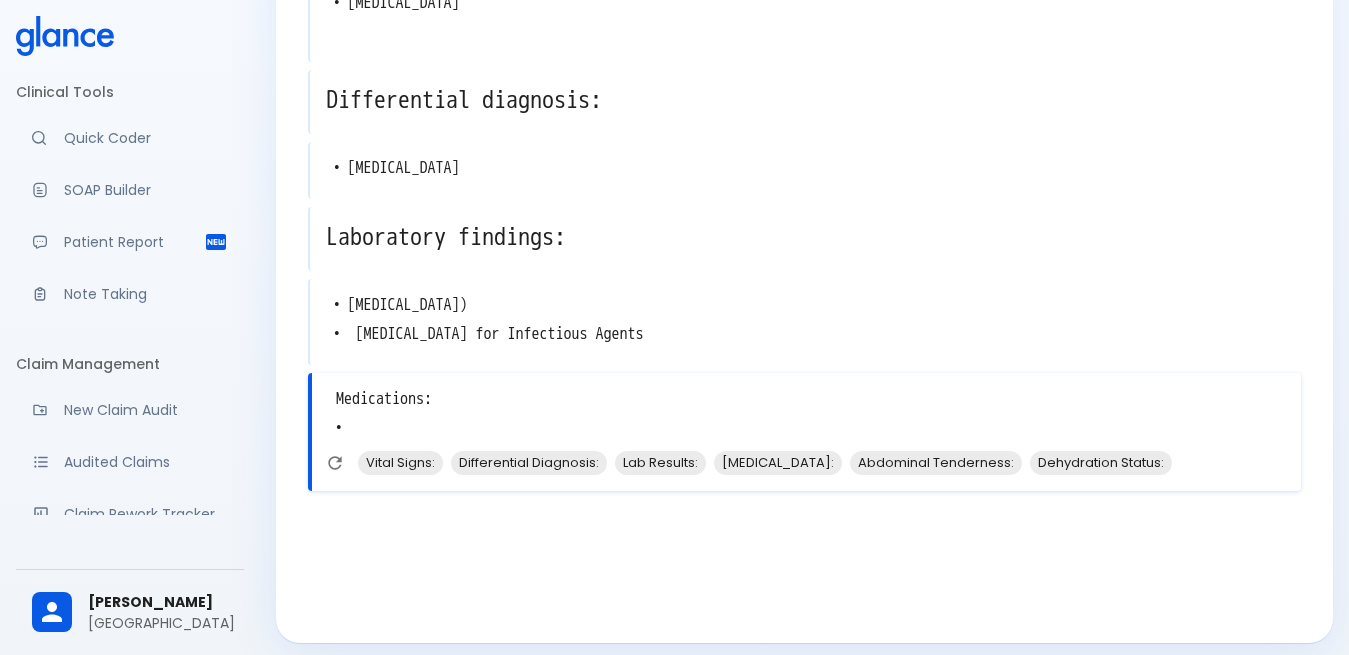scroll, scrollTop: 307, scrollLeft: 0, axis: vertical 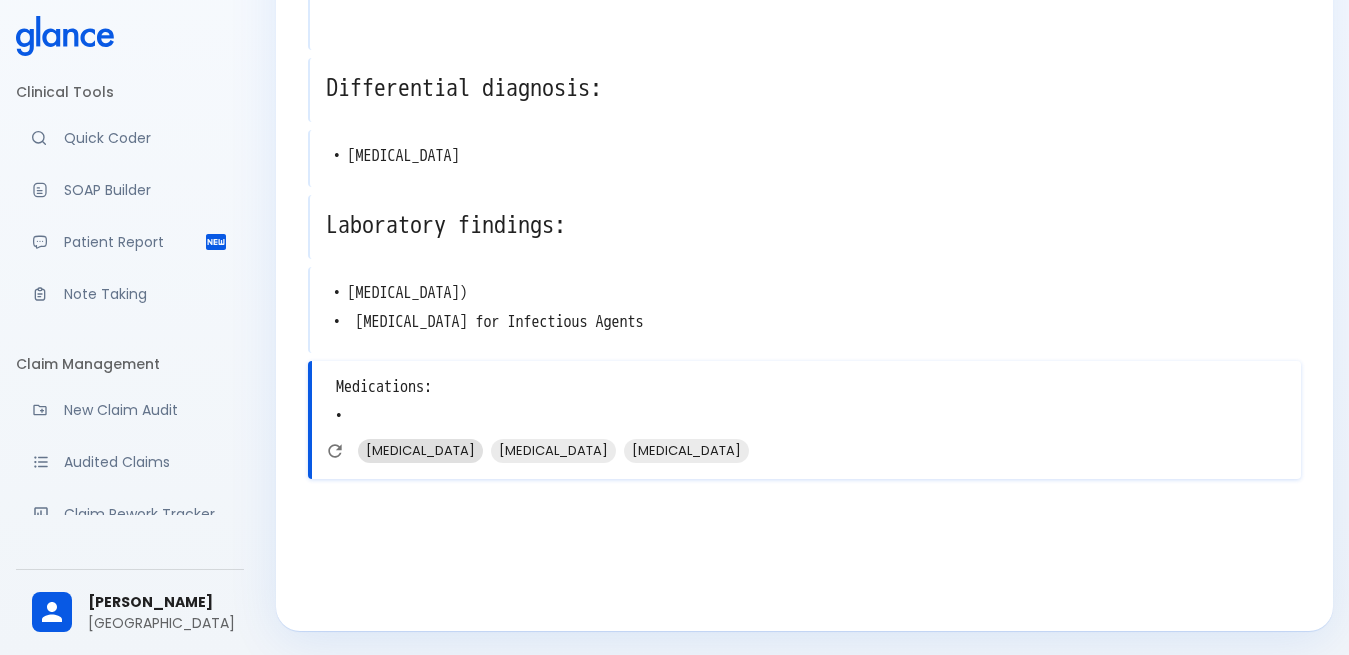 click on "[MEDICAL_DATA]" at bounding box center (420, 450) 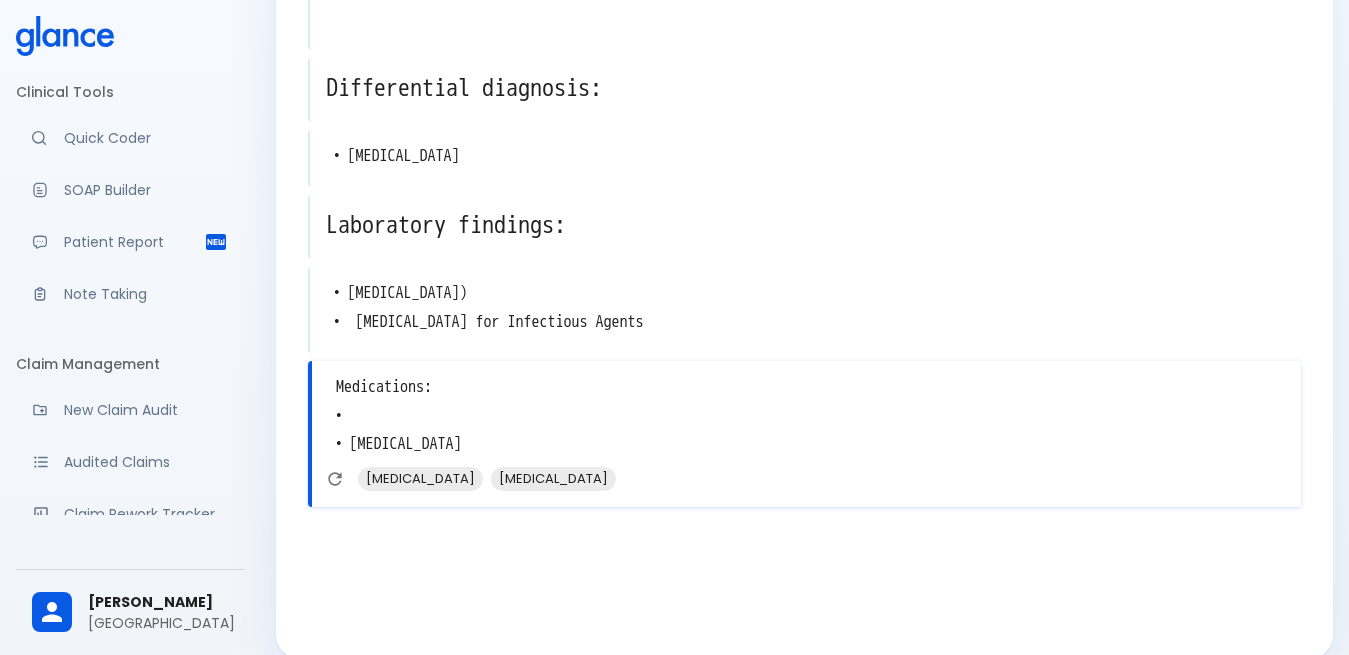 click on "[MEDICAL_DATA]" at bounding box center (553, 478) 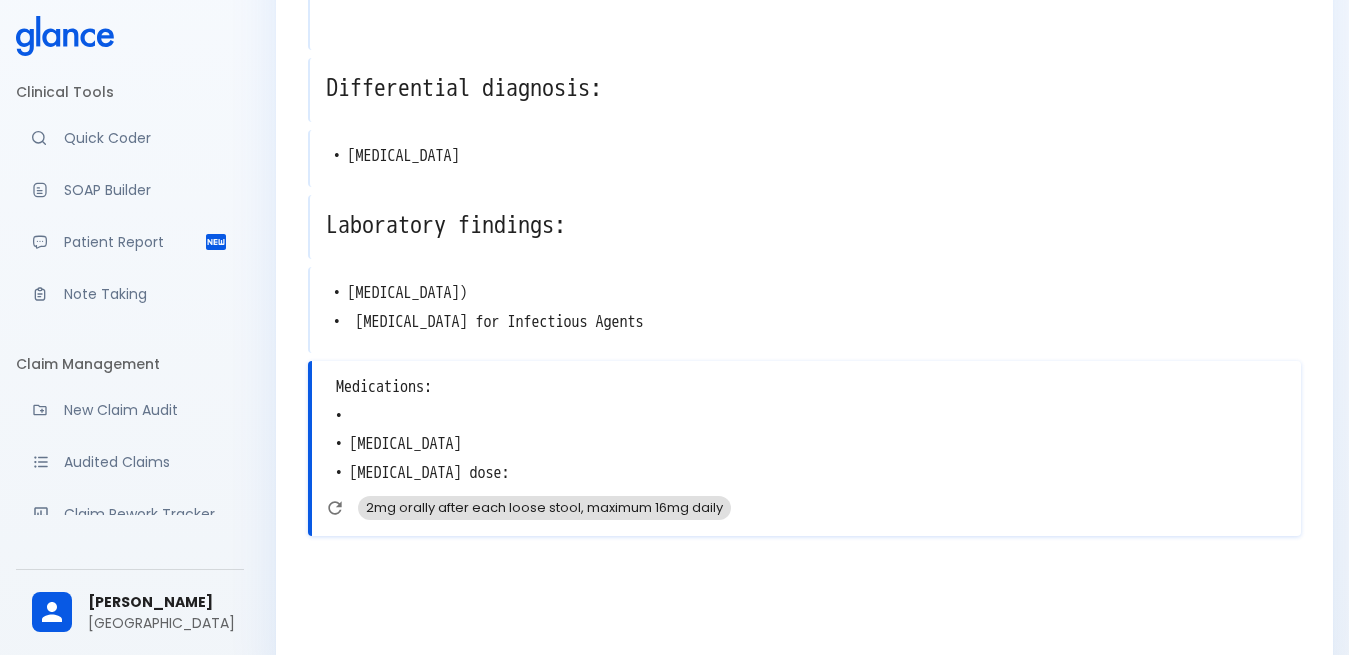 click on "2mg orally after each loose stool, maximum 16mg daily" at bounding box center [544, 507] 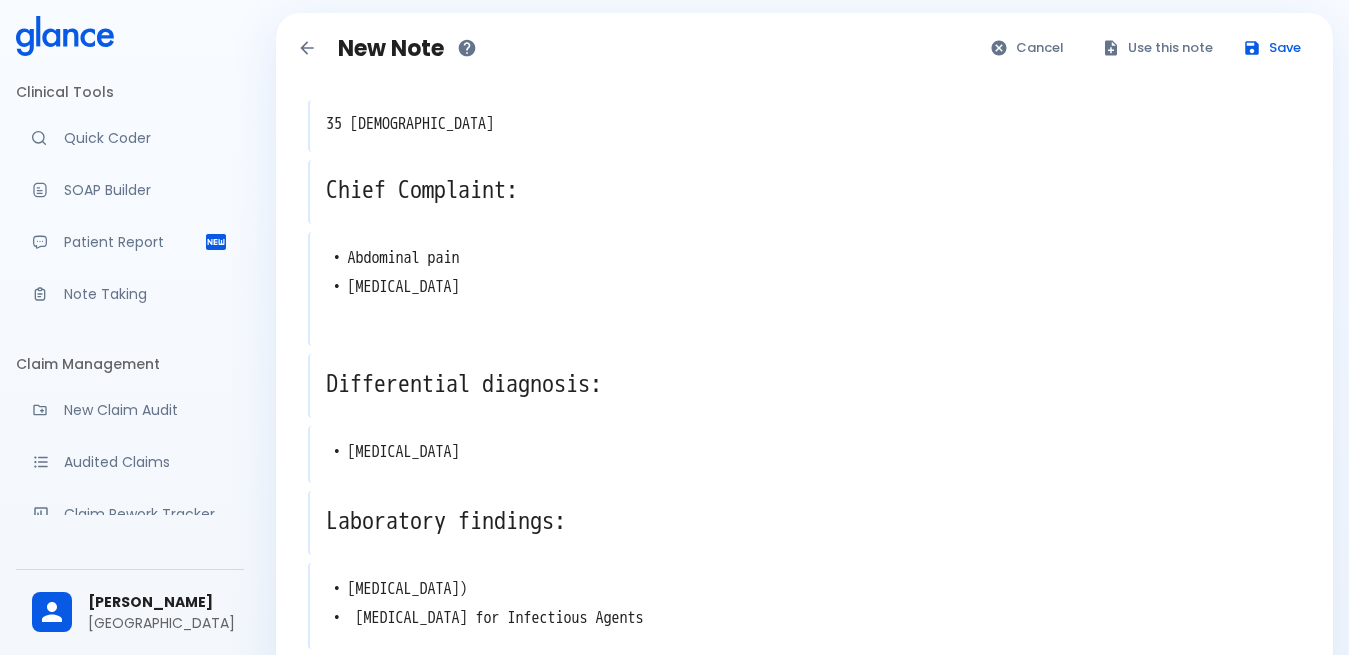scroll, scrollTop: 0, scrollLeft: 0, axis: both 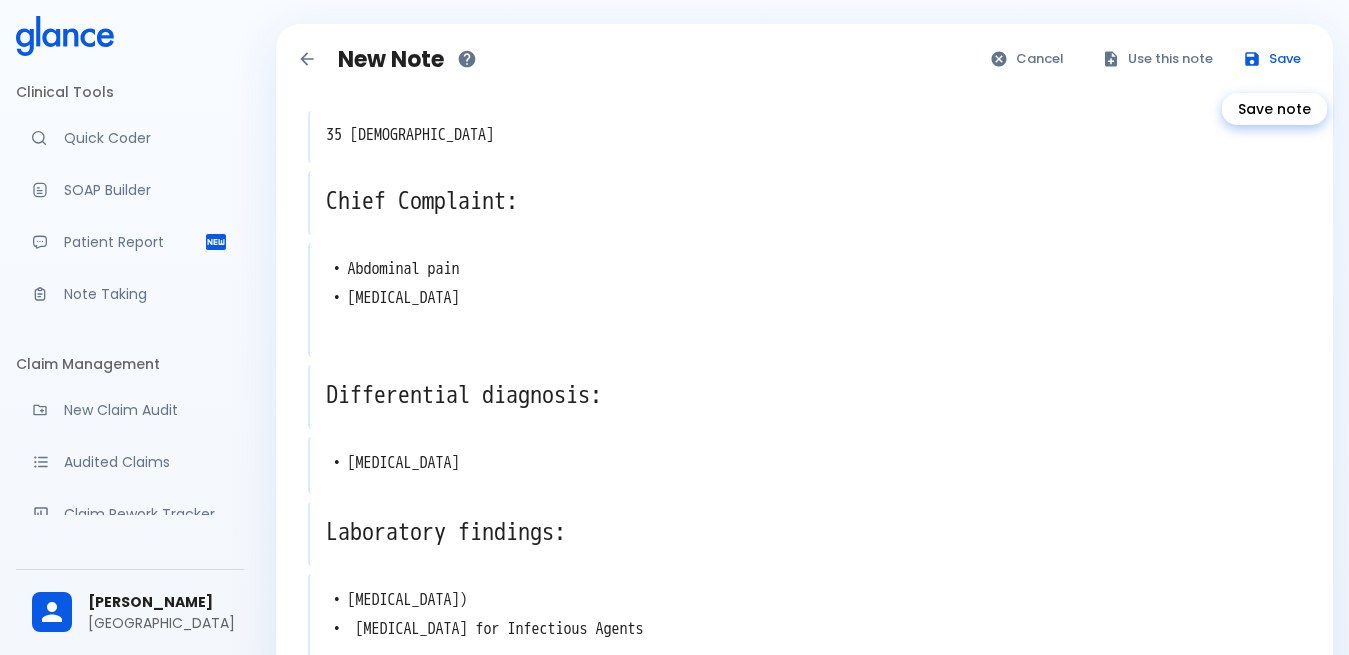 click on "Save" at bounding box center [1273, 59] 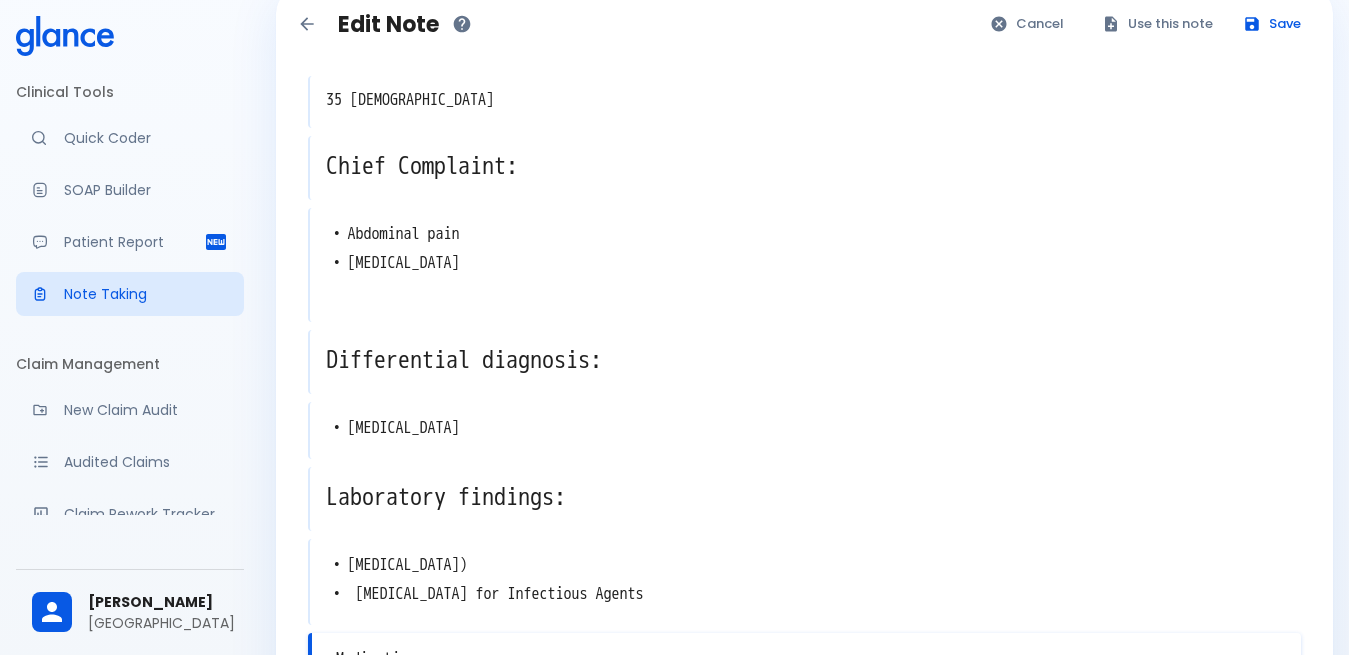 scroll, scrollTop: 0, scrollLeft: 0, axis: both 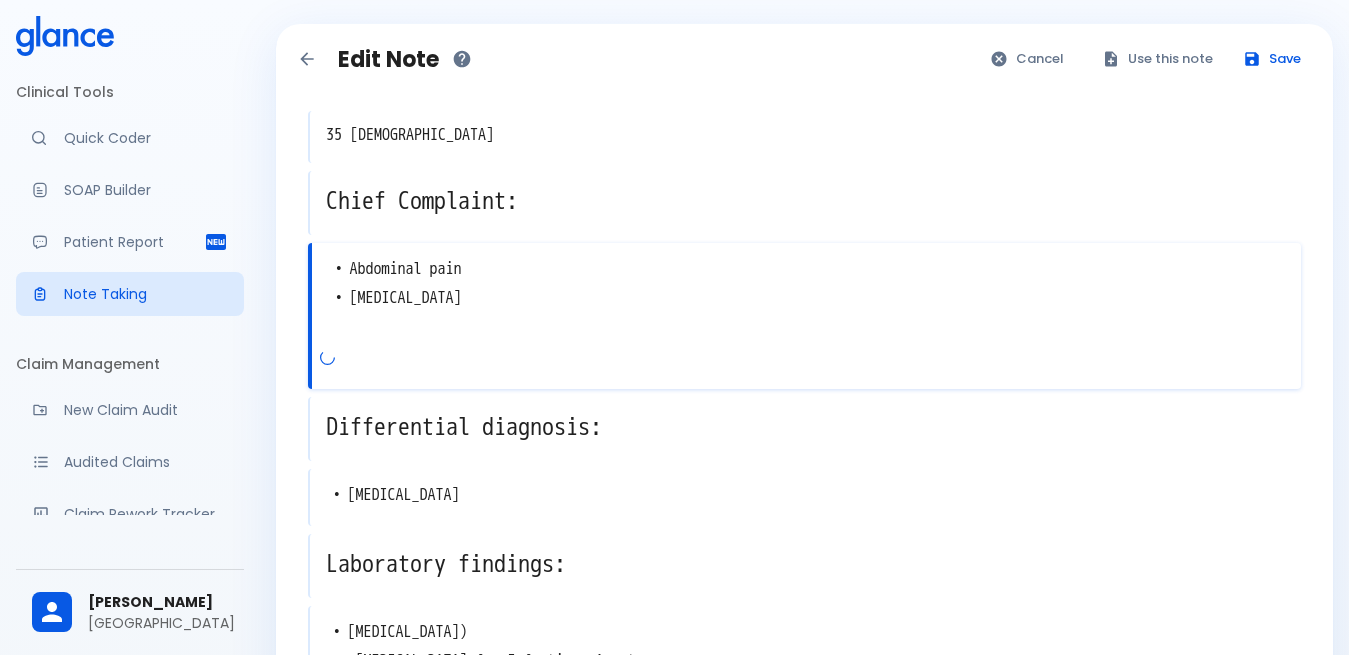 drag, startPoint x: 334, startPoint y: 250, endPoint x: 434, endPoint y: 348, distance: 140.01428 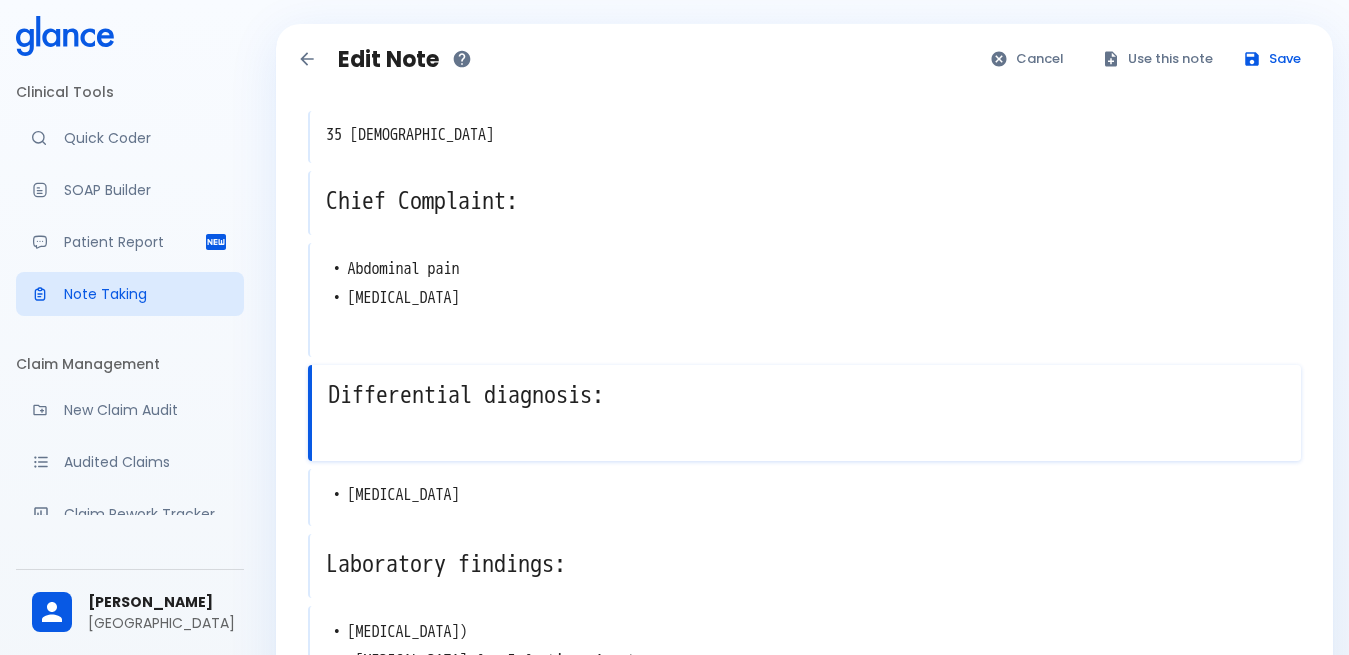 click on "Differential diagnosis: x" at bounding box center (804, 413) 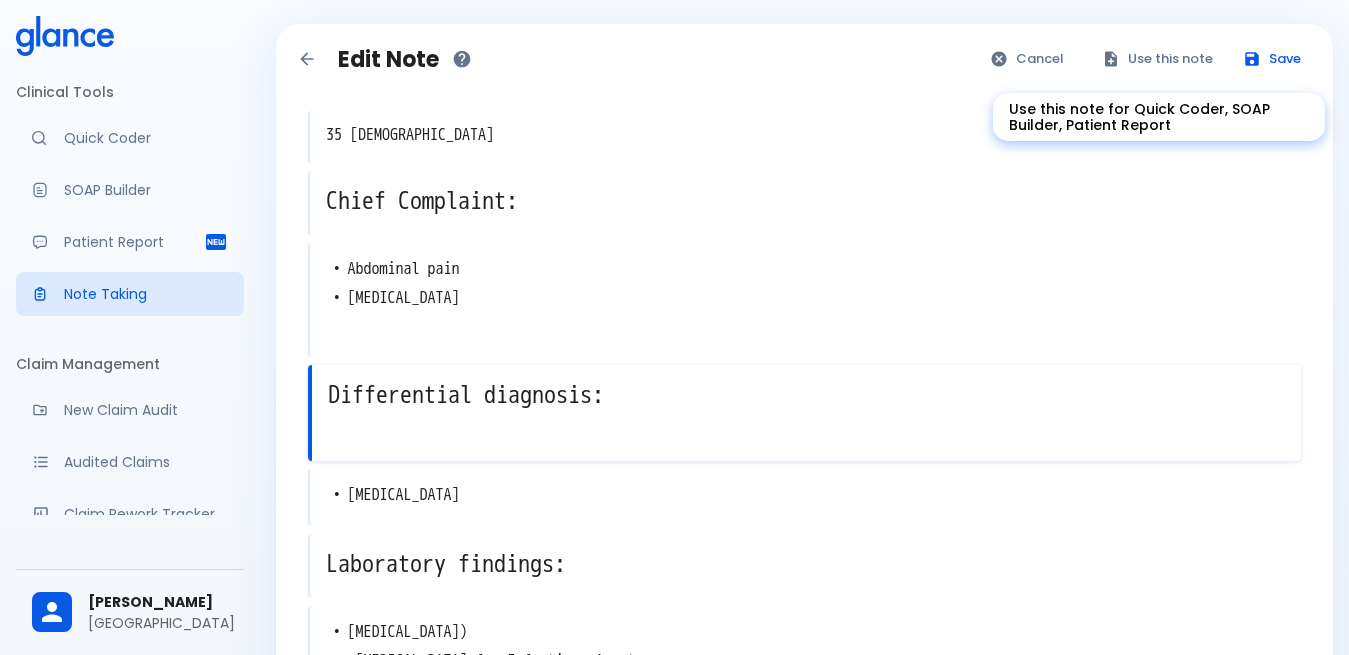 click on "Use this note" at bounding box center [1158, 59] 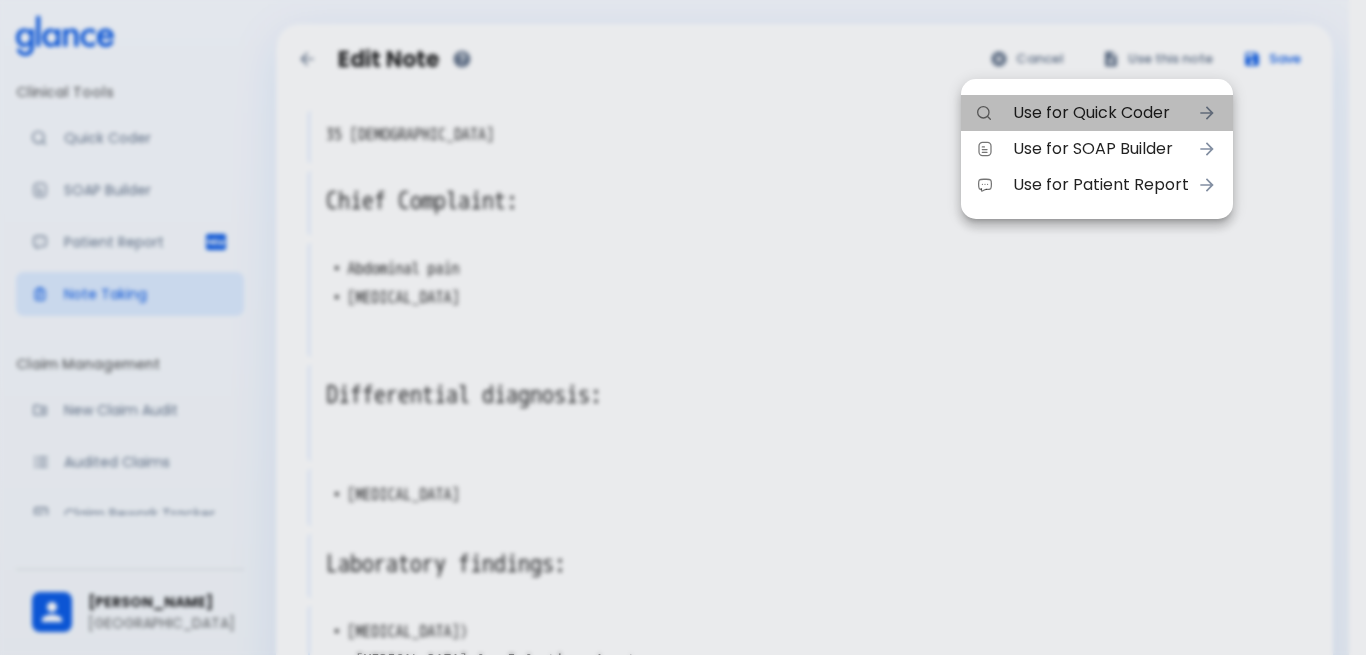 click on "Use for Quick Coder" at bounding box center [1101, 113] 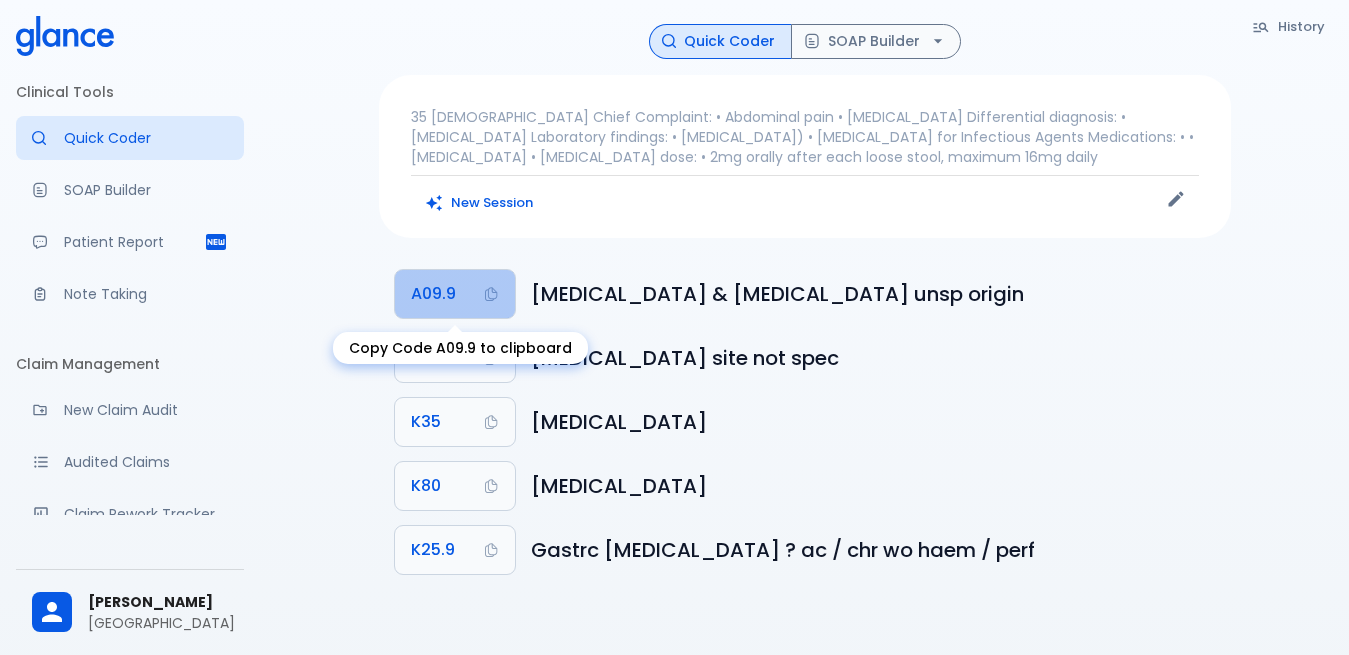 click on "A09.9" at bounding box center (433, 294) 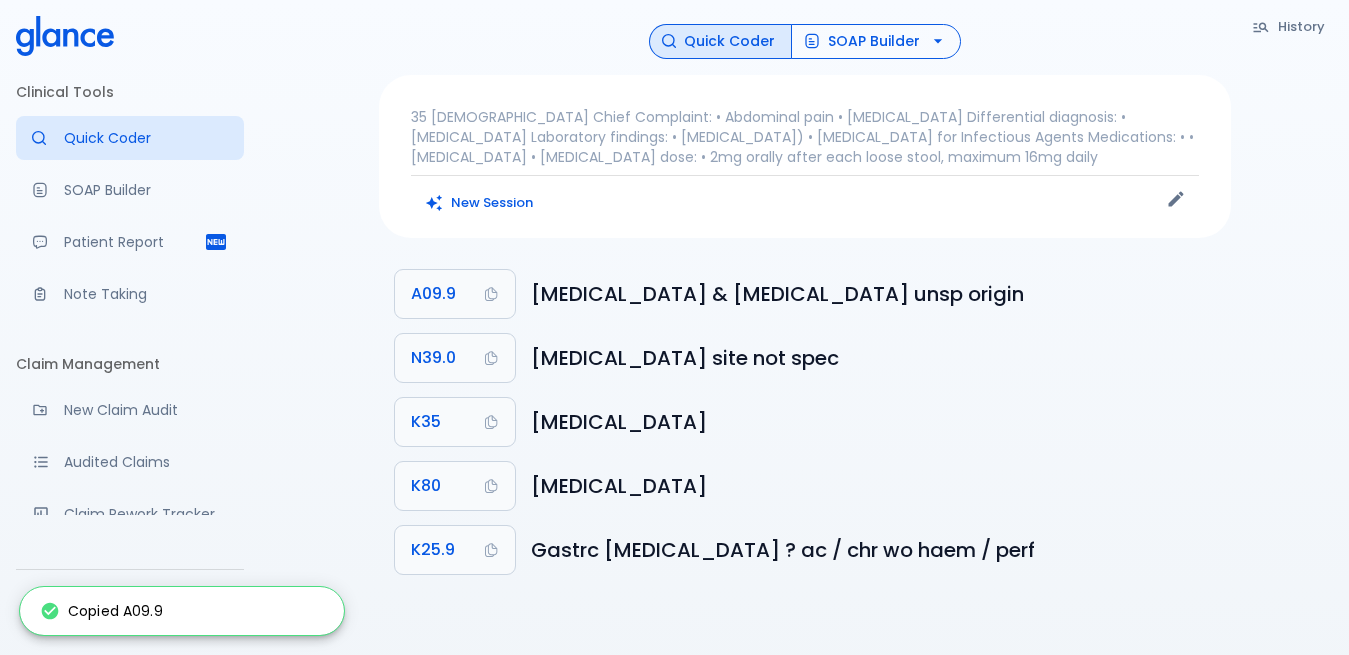 click 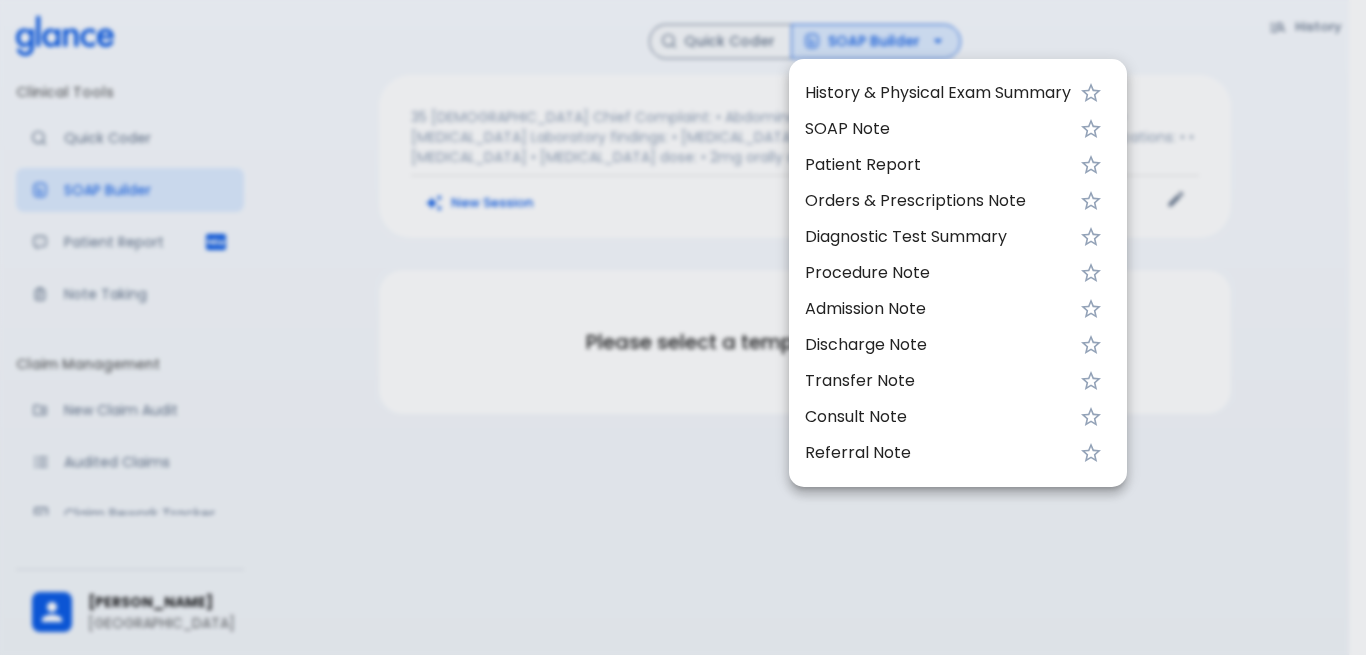 click on "History & Physical Exam Summary" at bounding box center [938, 93] 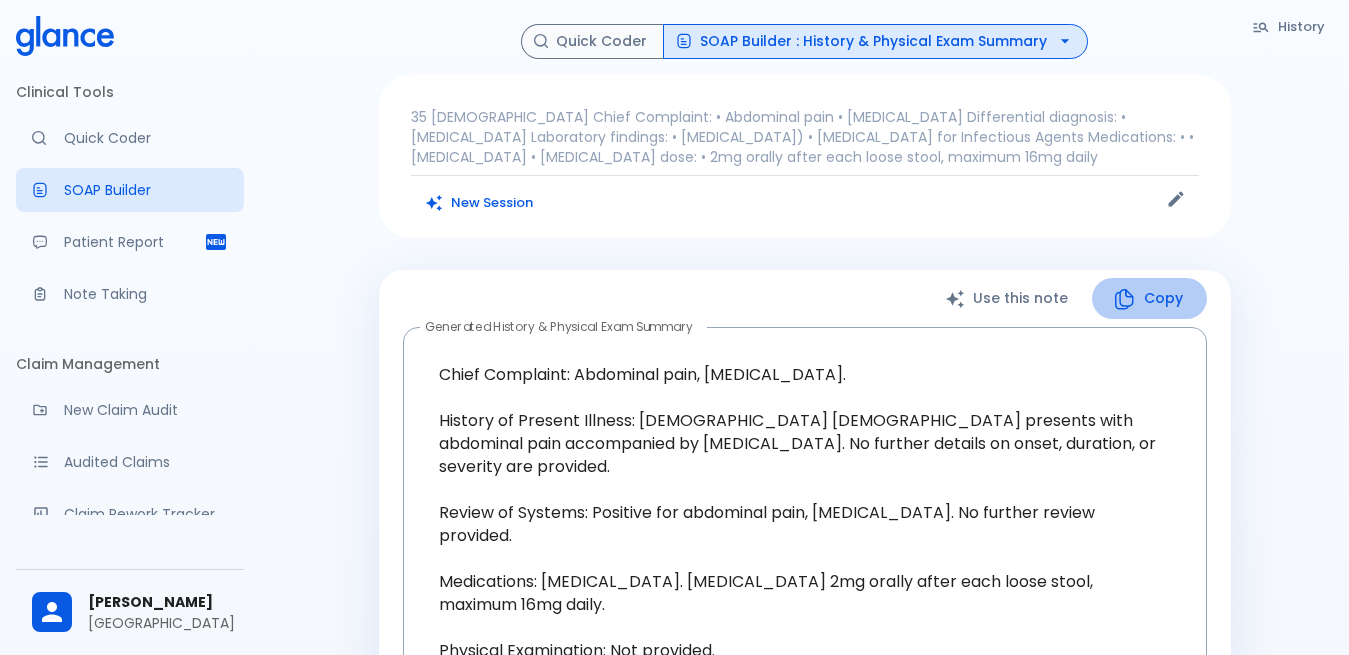click on "Copy" at bounding box center (1149, 298) 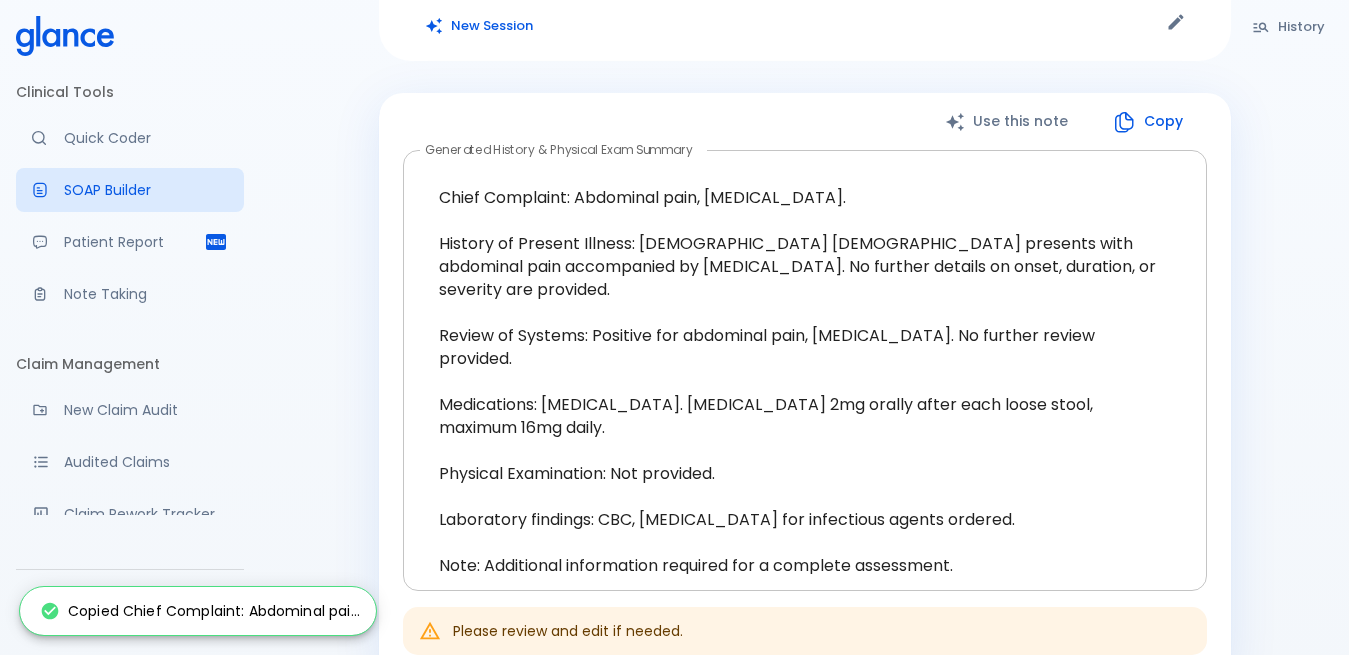 scroll, scrollTop: 200, scrollLeft: 0, axis: vertical 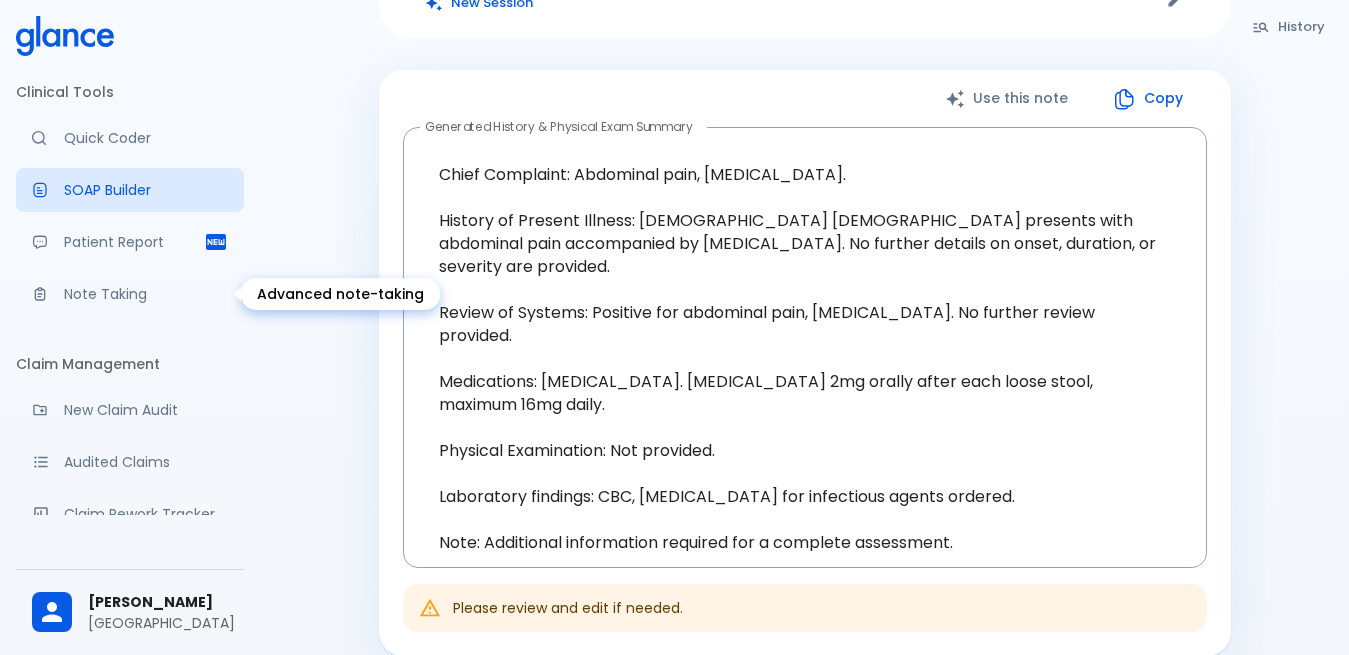 click on "Note Taking" at bounding box center (146, 294) 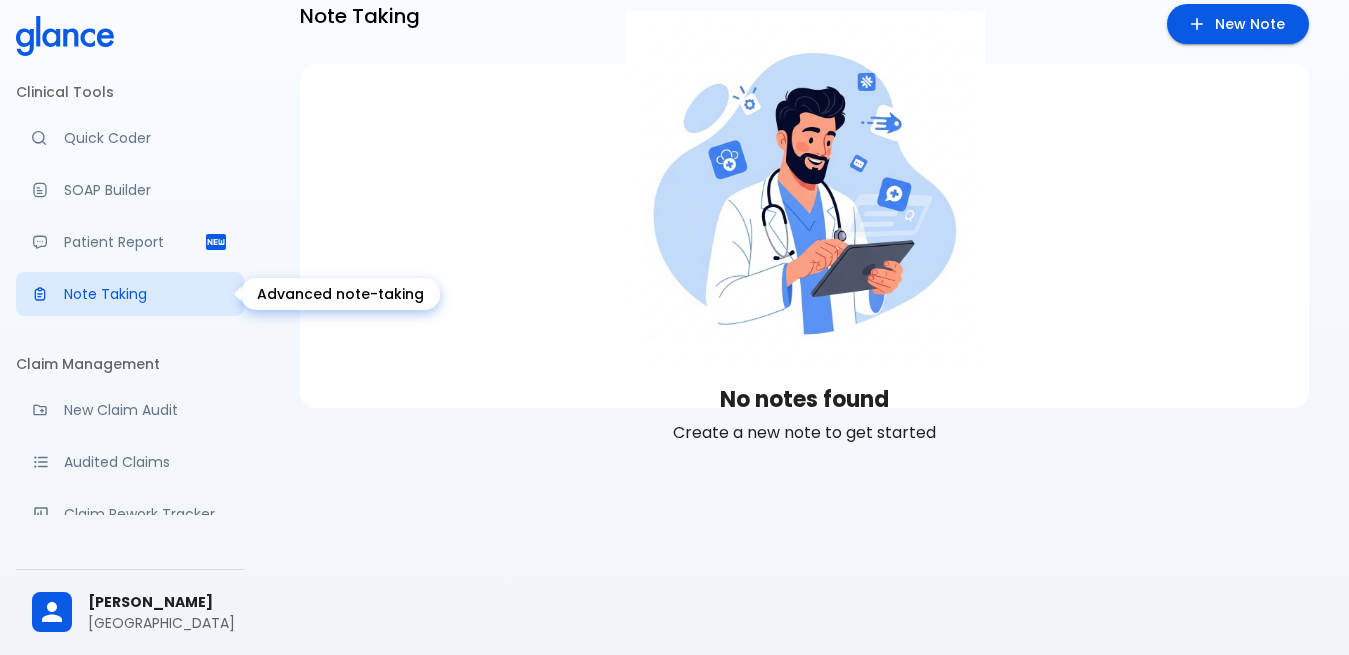 scroll, scrollTop: 48, scrollLeft: 0, axis: vertical 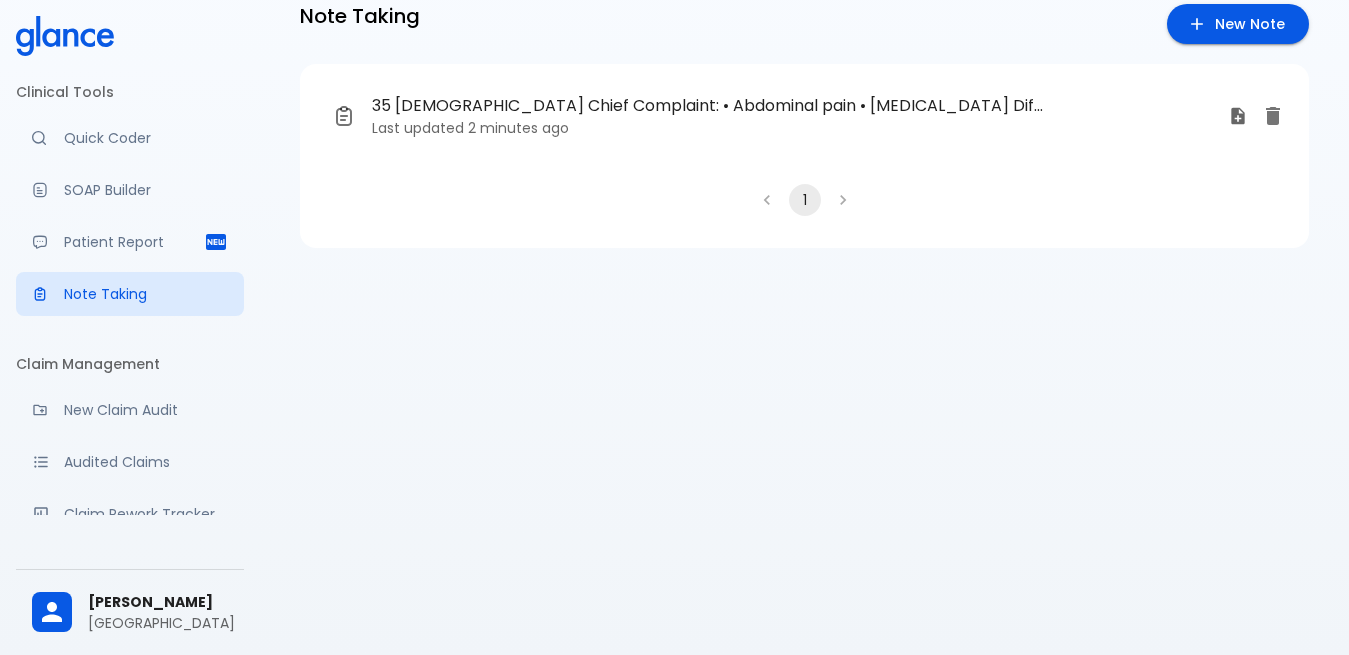 click on "35 [DEMOGRAPHIC_DATA]
Chief Complaint:
• Abdominal pain
• [MEDICAL_DATA]
Differential diagnosis:
• [MEDICAL_DATA]
Laboratory findings:
• [MEDICAL_DATA])
•  [MEDICAL_DATA] for Infectious Agents
Medications:
•
• [MEDICAL_DATA]
• [MEDICAL_DATA] dose:
•  2mg orally after each loose stool, maximum 16mg daily" at bounding box center (709, 106) 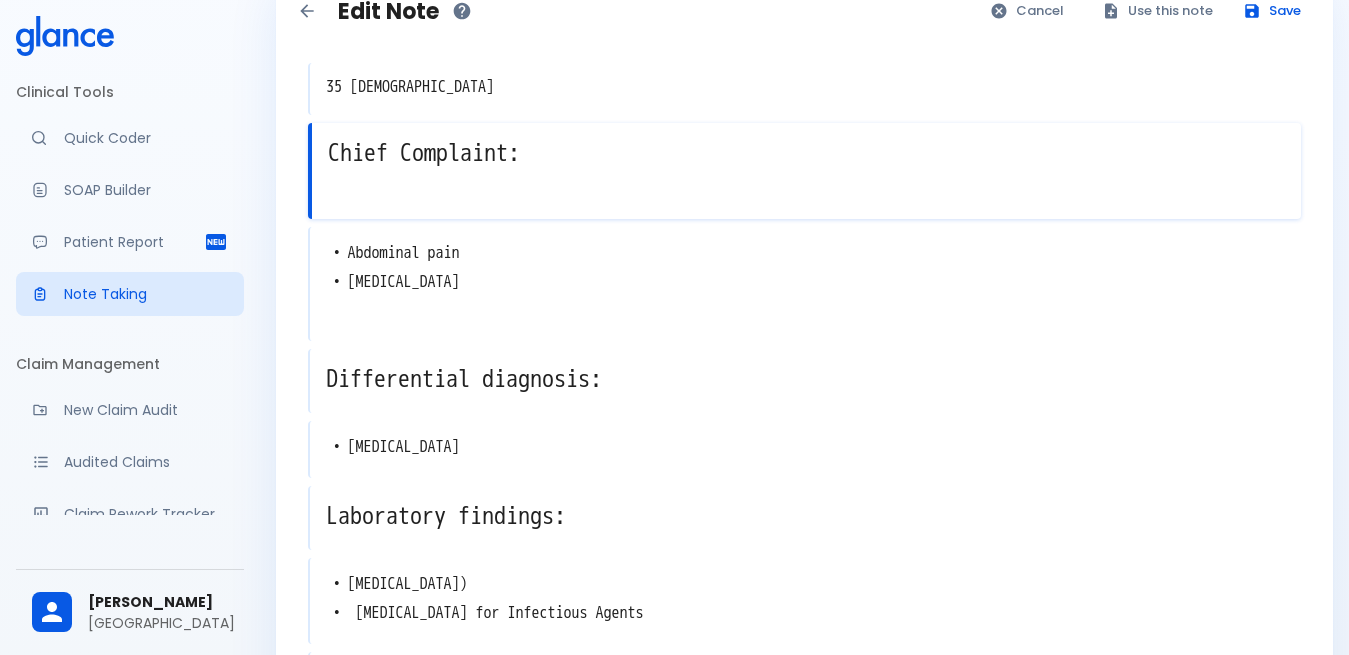 drag, startPoint x: 329, startPoint y: 189, endPoint x: 465, endPoint y: 368, distance: 224.80435 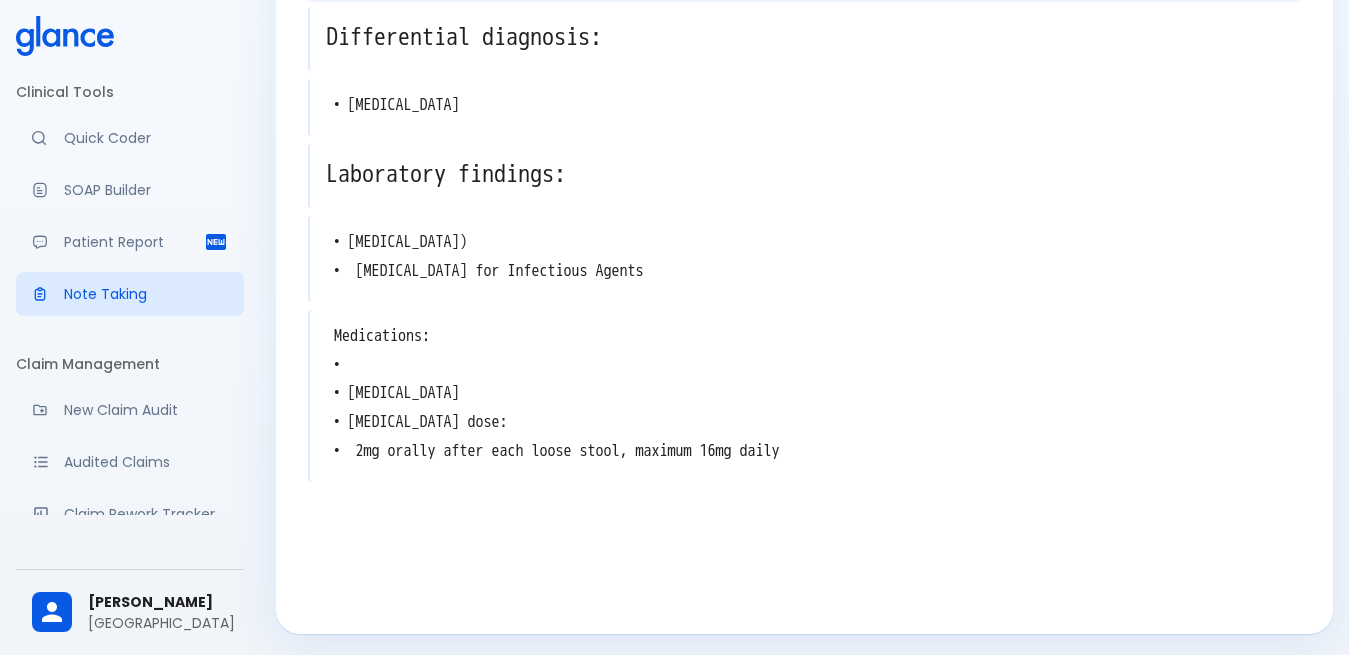 scroll, scrollTop: 393, scrollLeft: 0, axis: vertical 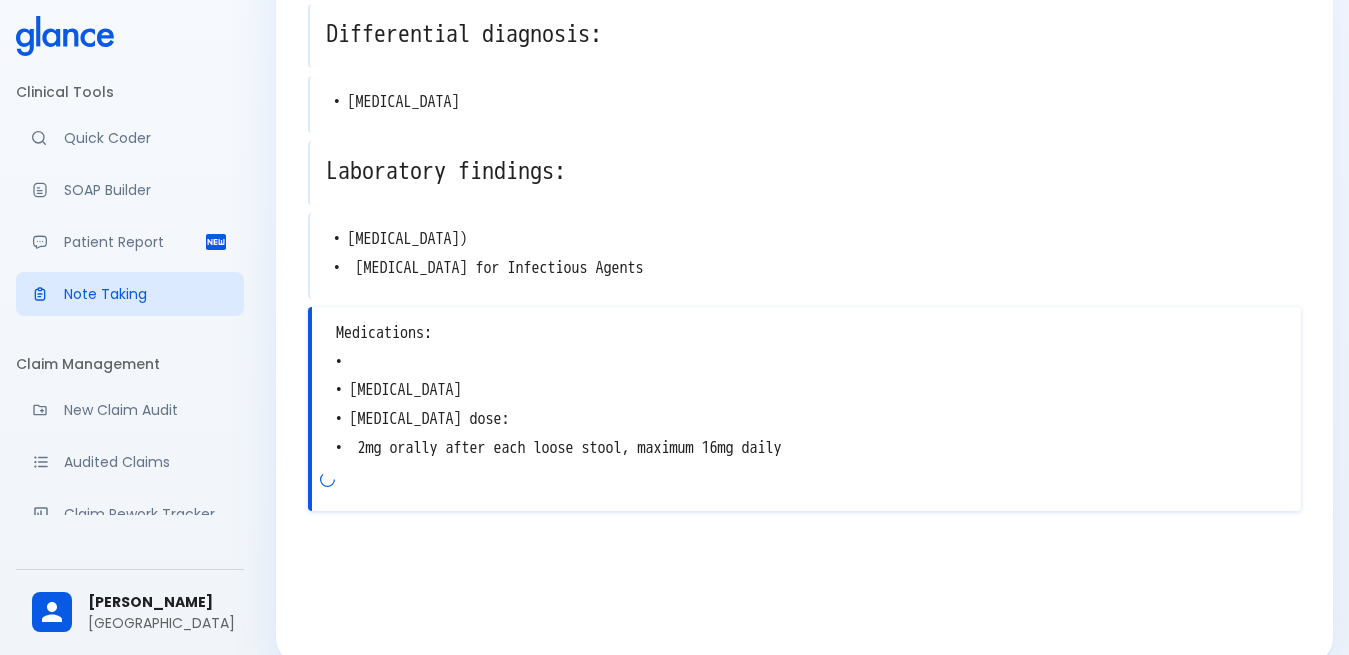 drag, startPoint x: 335, startPoint y: 393, endPoint x: 791, endPoint y: 483, distance: 464.79672 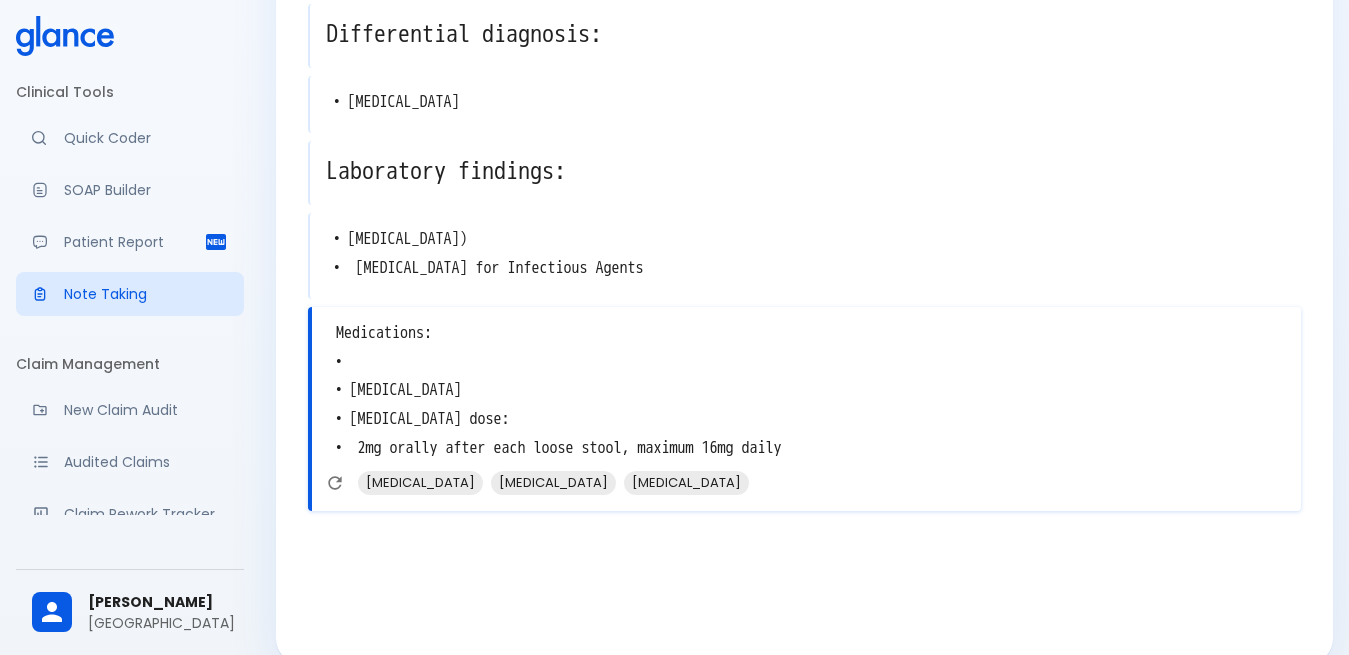 click on "Medications:
•
• [MEDICAL_DATA]
• [MEDICAL_DATA] dose:
•  2mg orally after each loose stool, maximum 16mg daily" at bounding box center [806, 391] 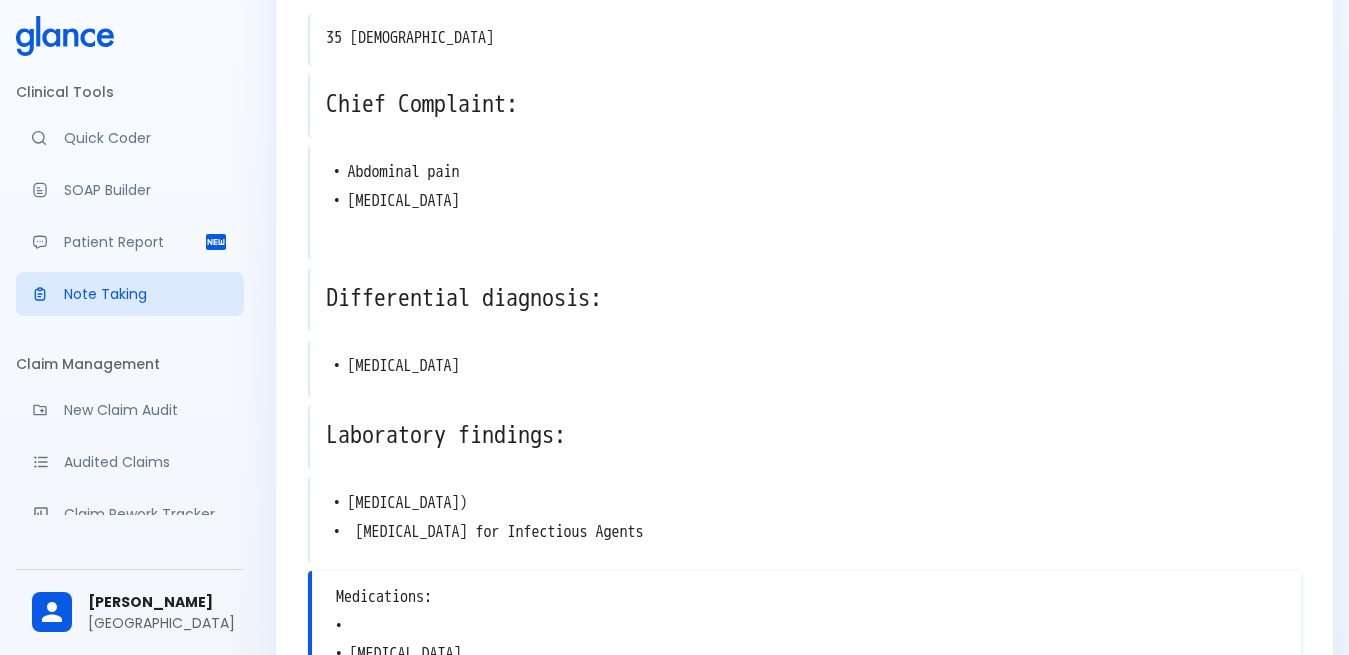 scroll, scrollTop: 0, scrollLeft: 0, axis: both 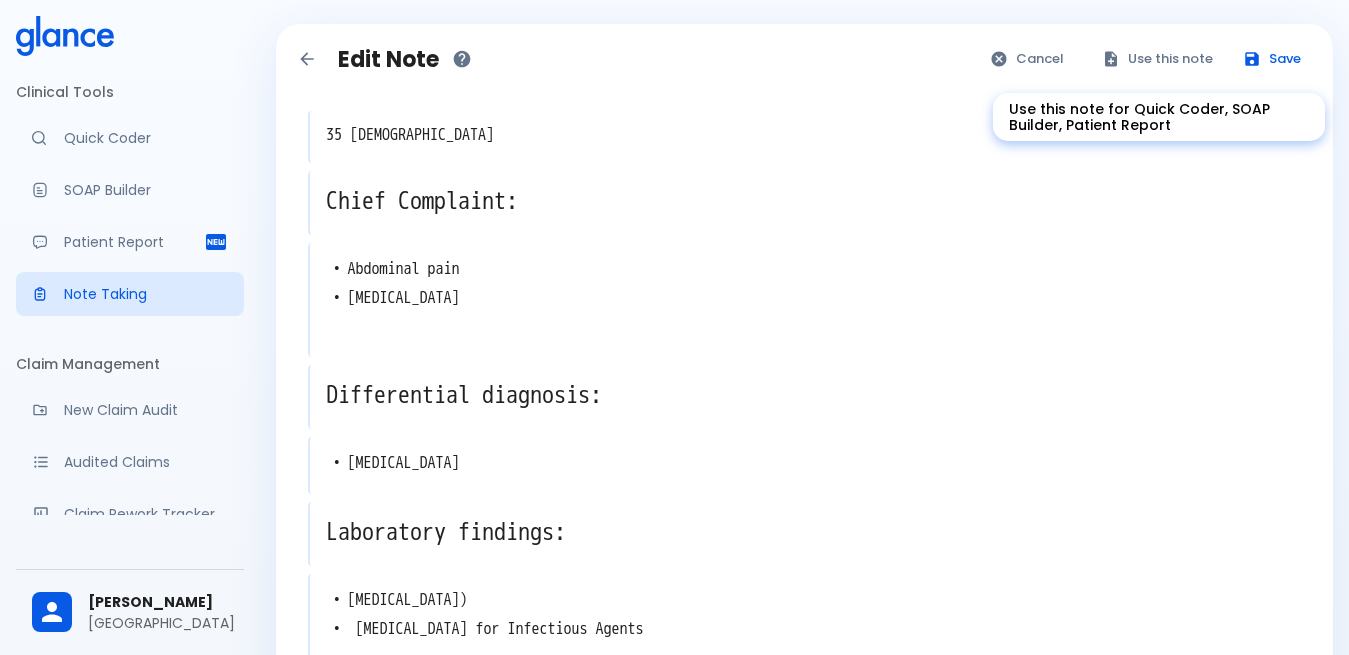 click on "Use this note" at bounding box center (1158, 59) 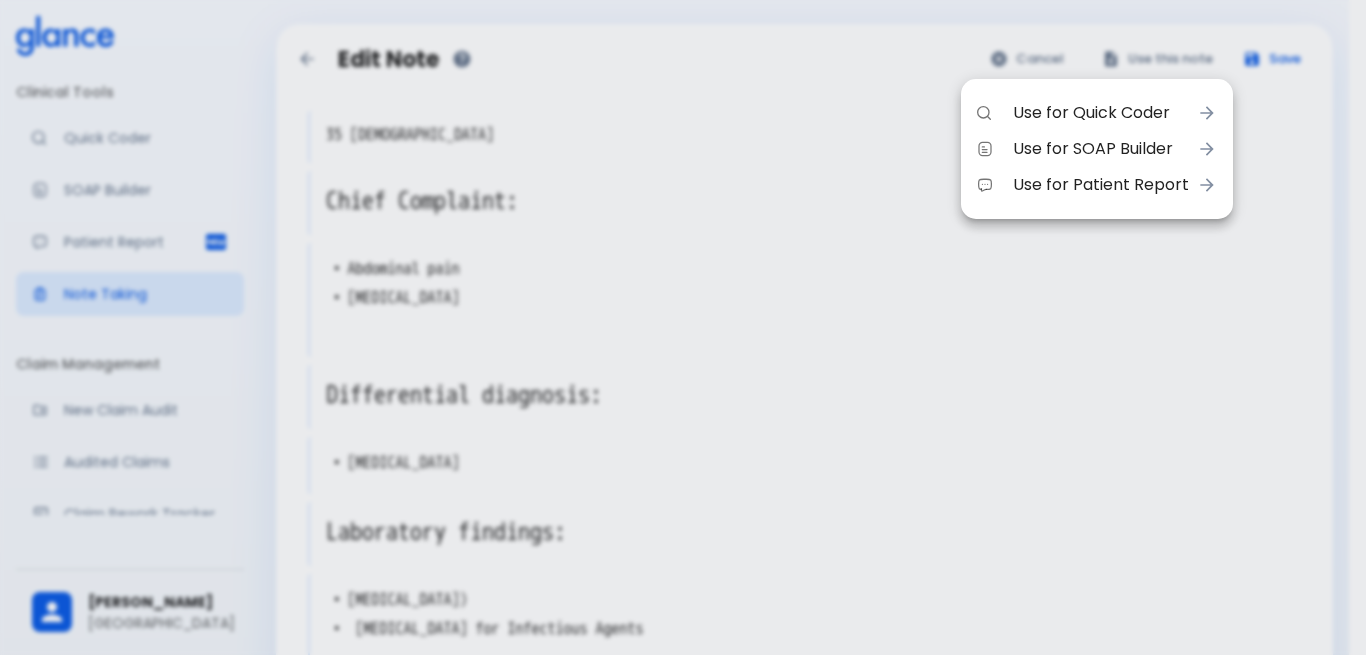 click on "Use for Patient Report" at bounding box center [1101, 185] 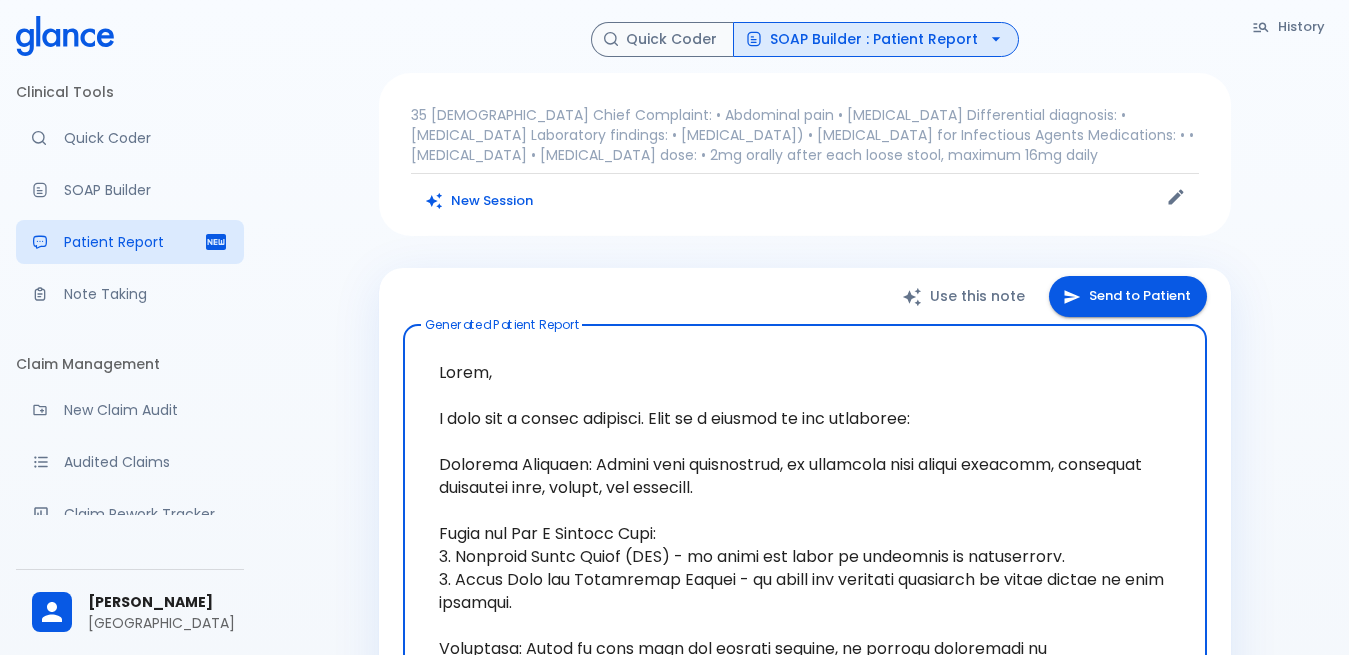 scroll, scrollTop: 0, scrollLeft: 0, axis: both 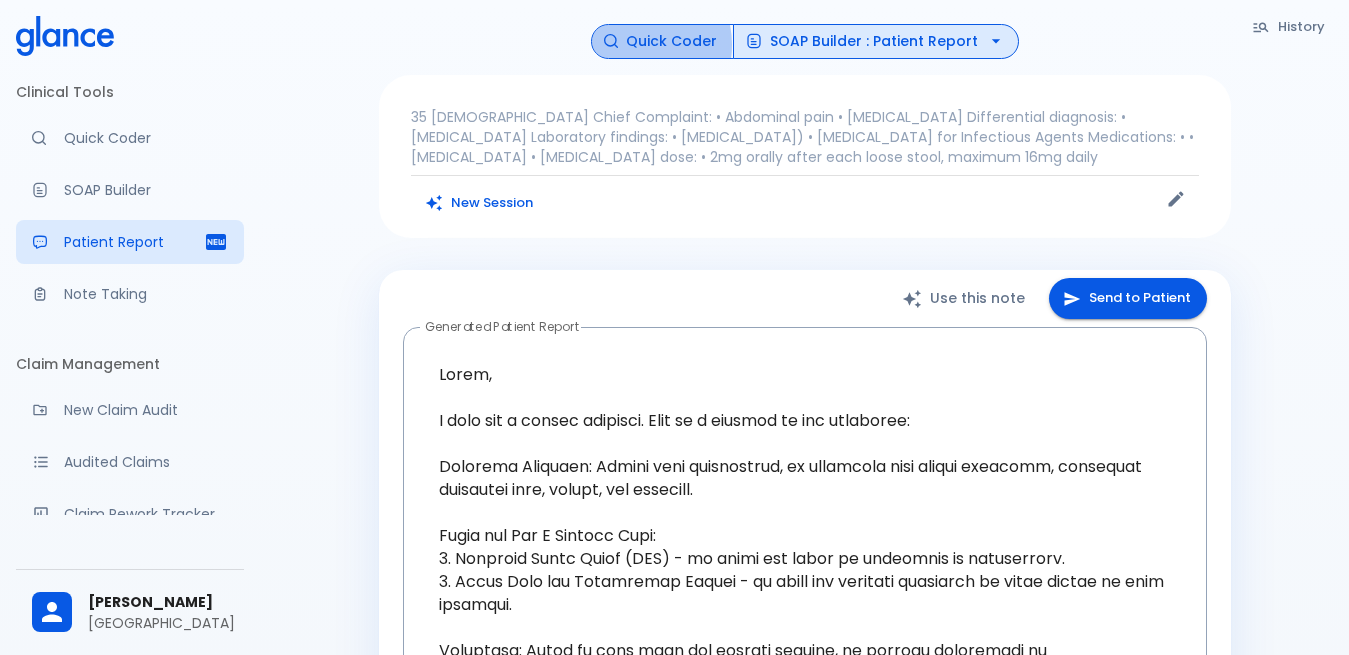click on "Quick Coder" at bounding box center [662, 41] 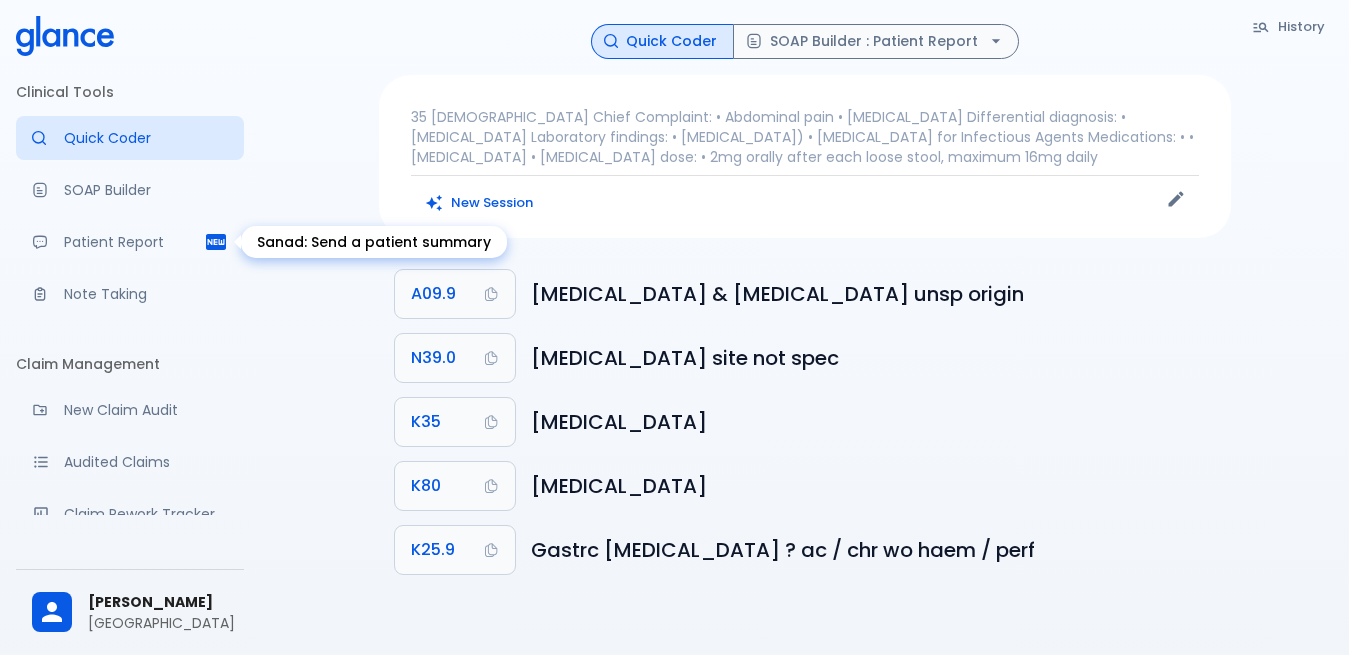 click on "Patient Report" at bounding box center (130, 242) 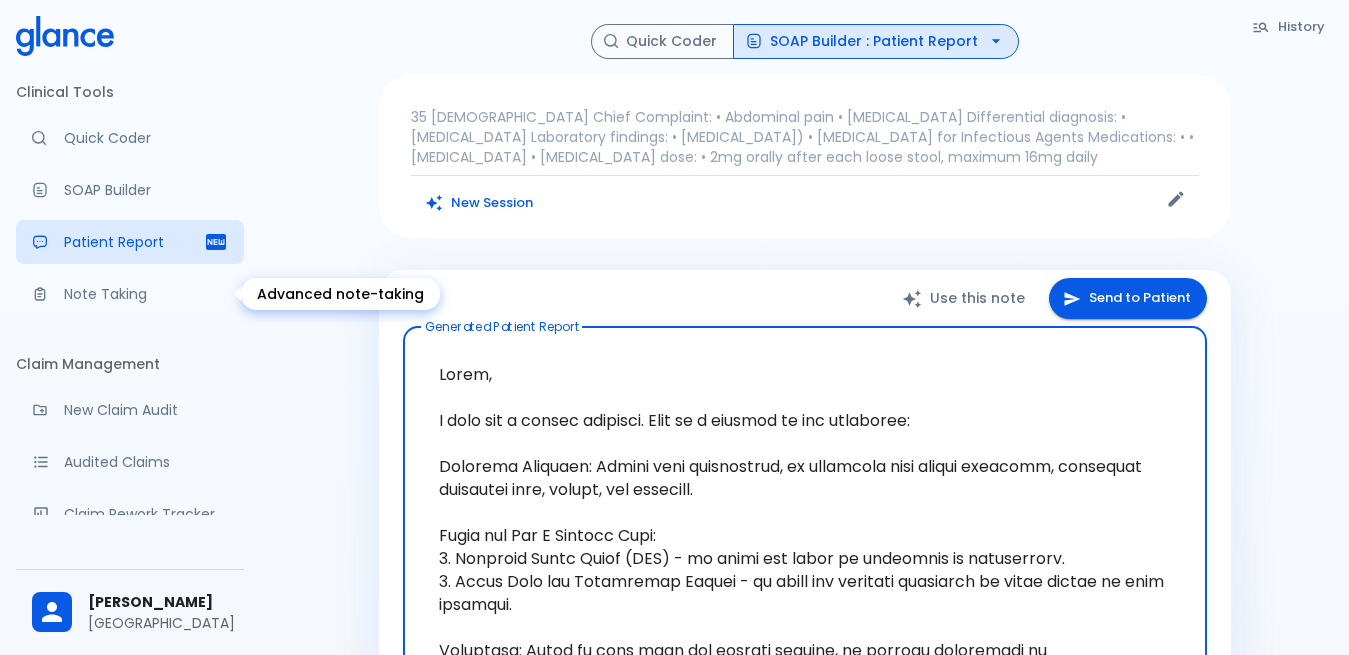click on "Note Taking" at bounding box center [146, 294] 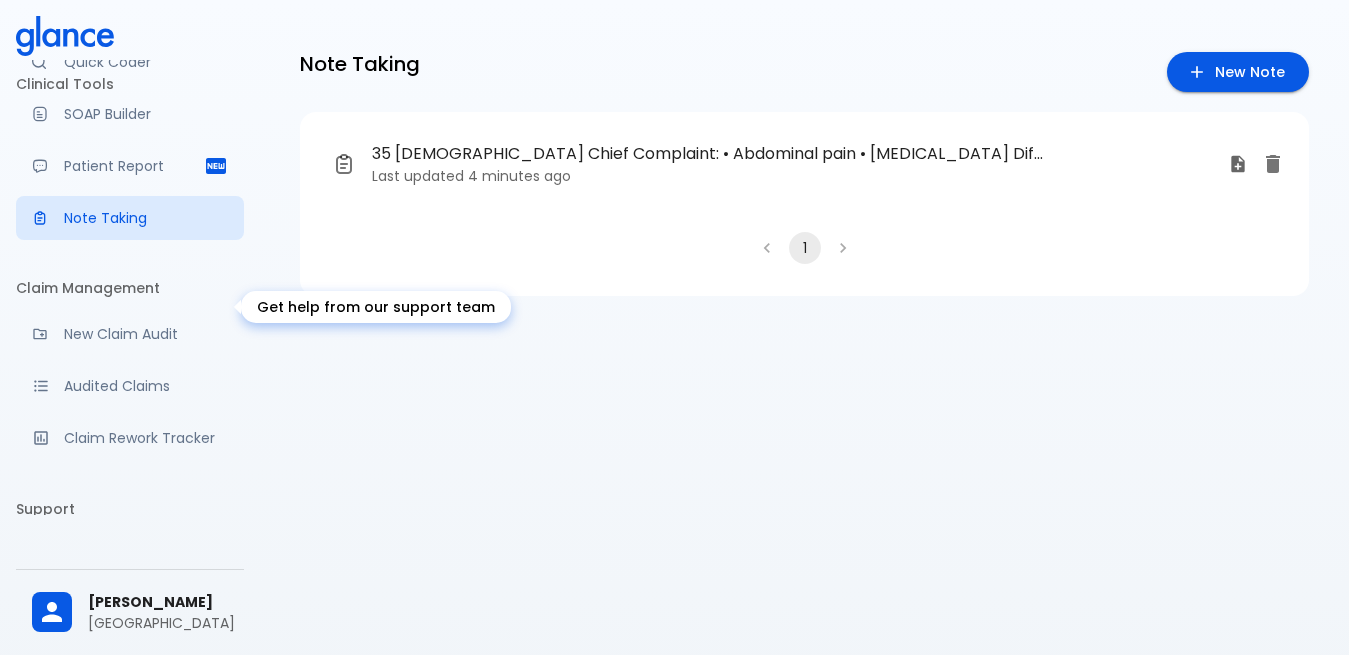 scroll, scrollTop: 374, scrollLeft: 0, axis: vertical 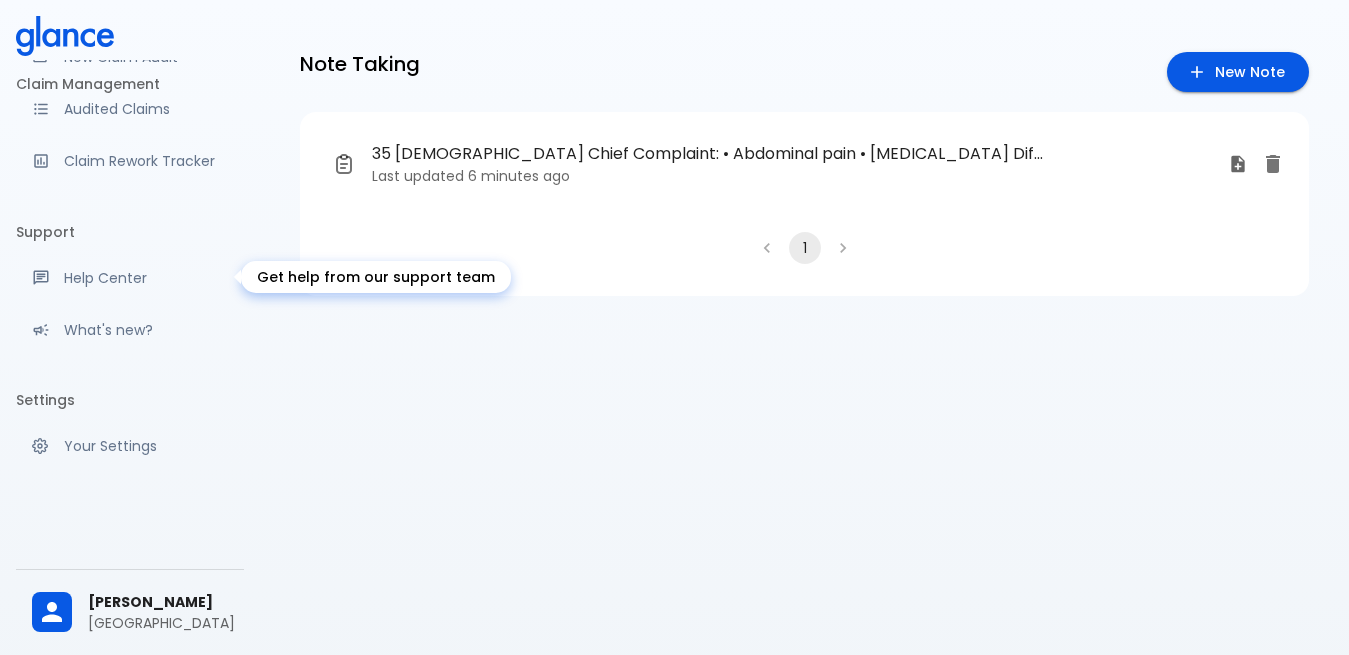 click on "Help Center" at bounding box center [146, 278] 